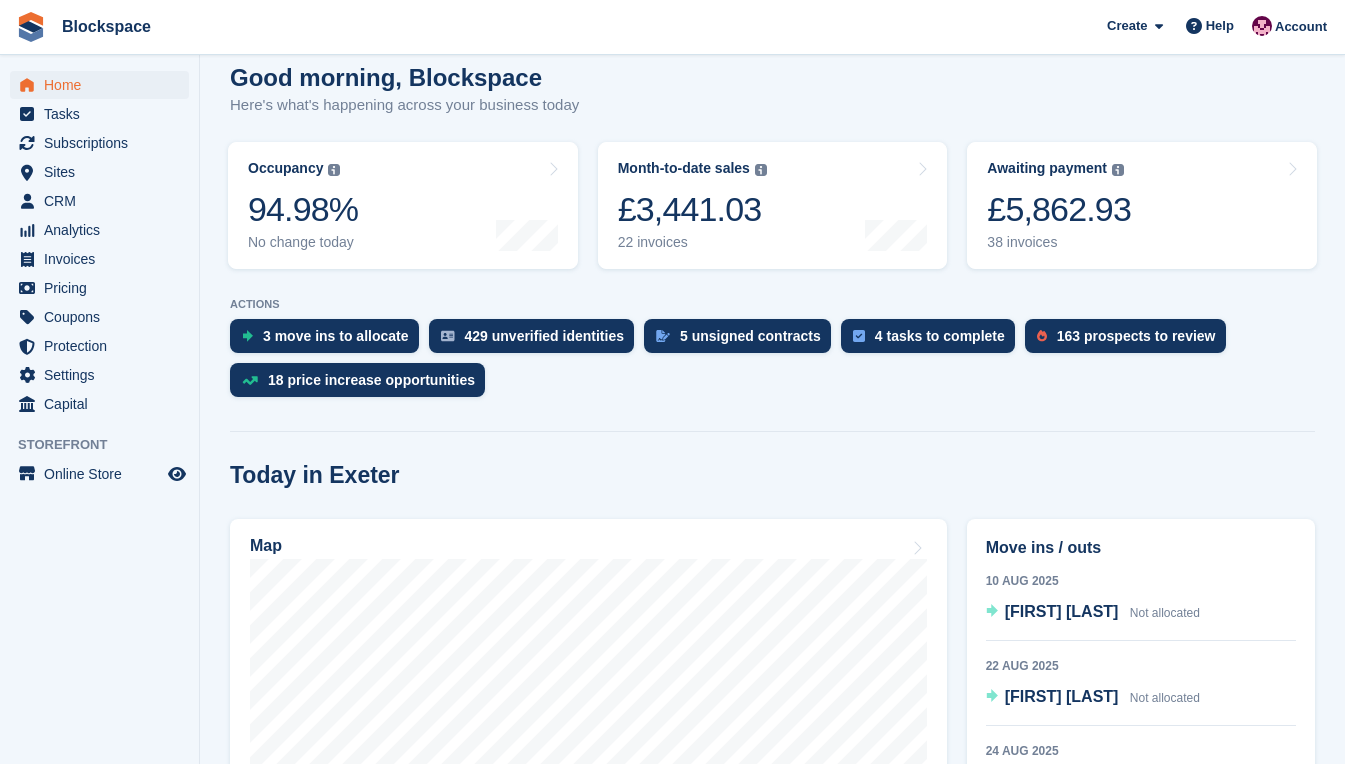 scroll, scrollTop: 200, scrollLeft: 0, axis: vertical 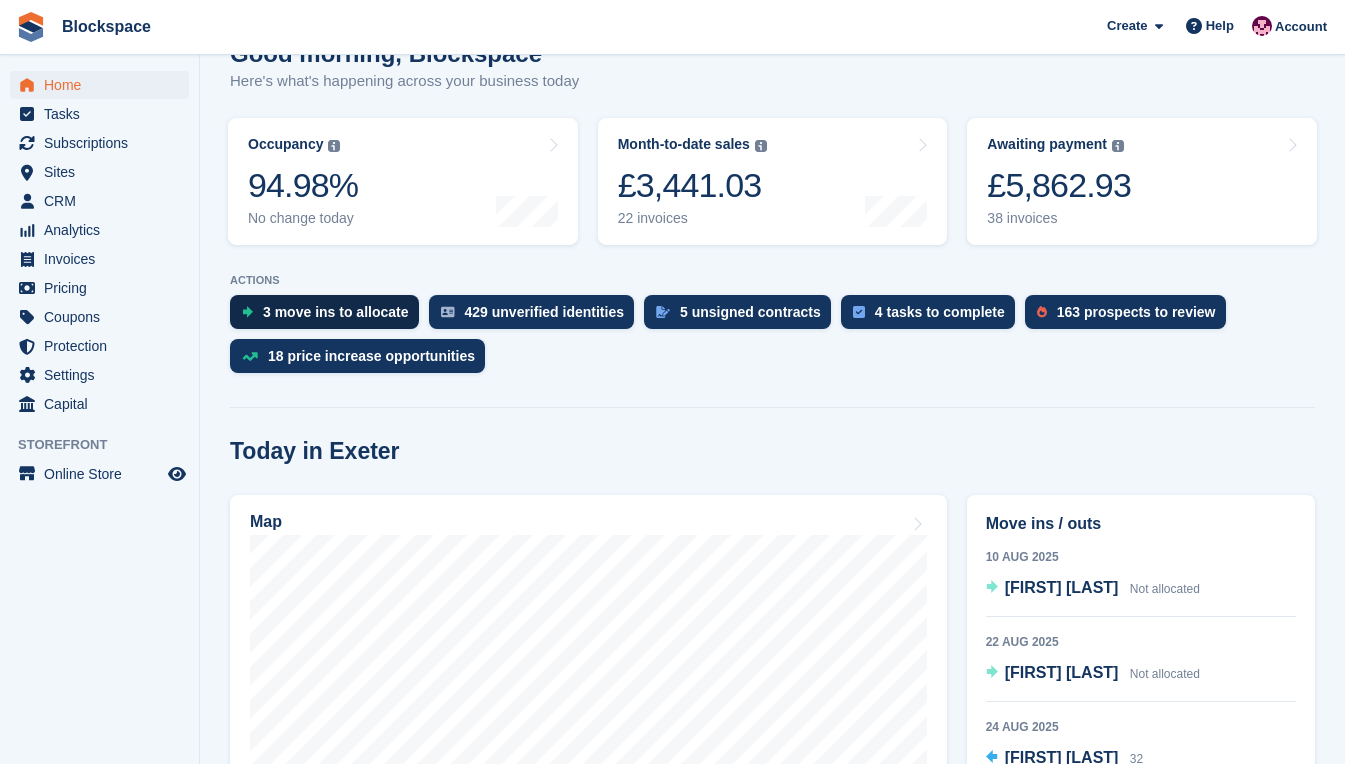 click on "3
move ins to allocate" at bounding box center [336, 312] 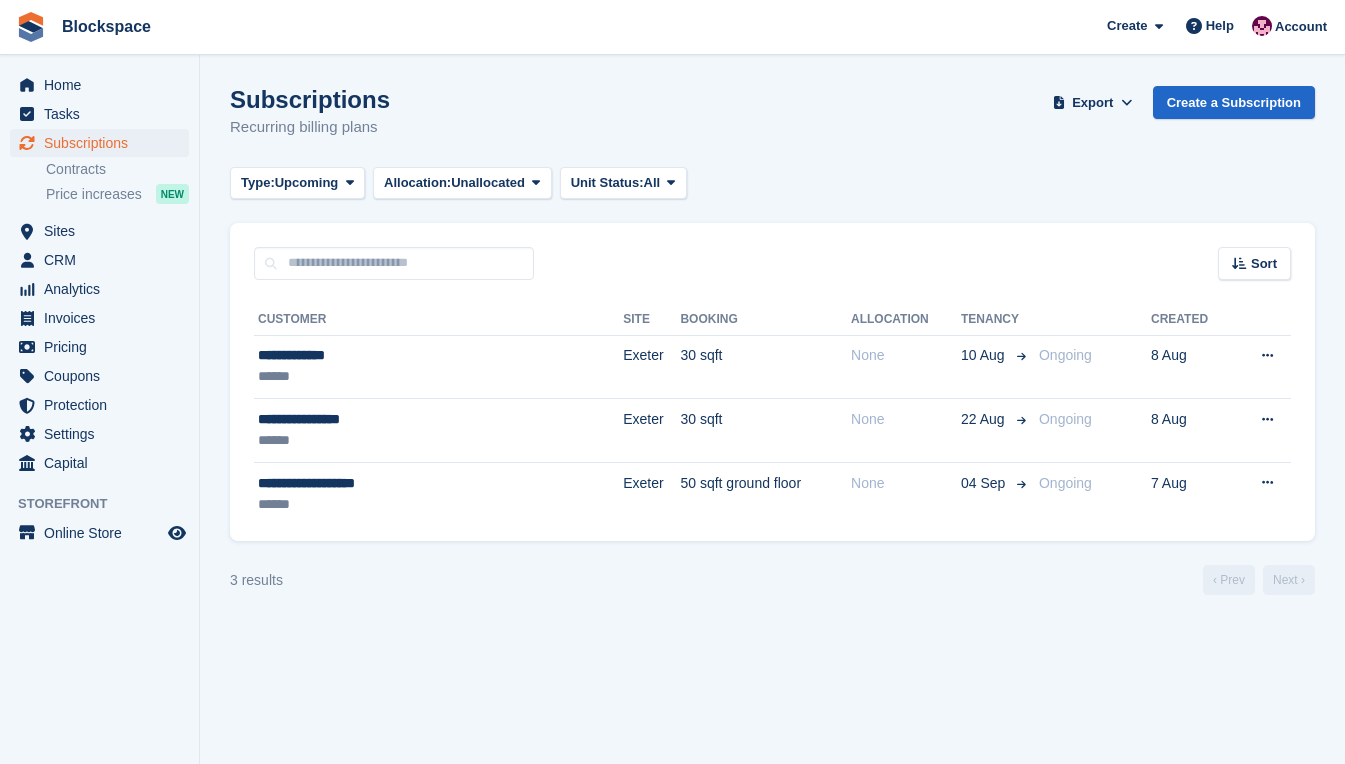 scroll, scrollTop: 0, scrollLeft: 0, axis: both 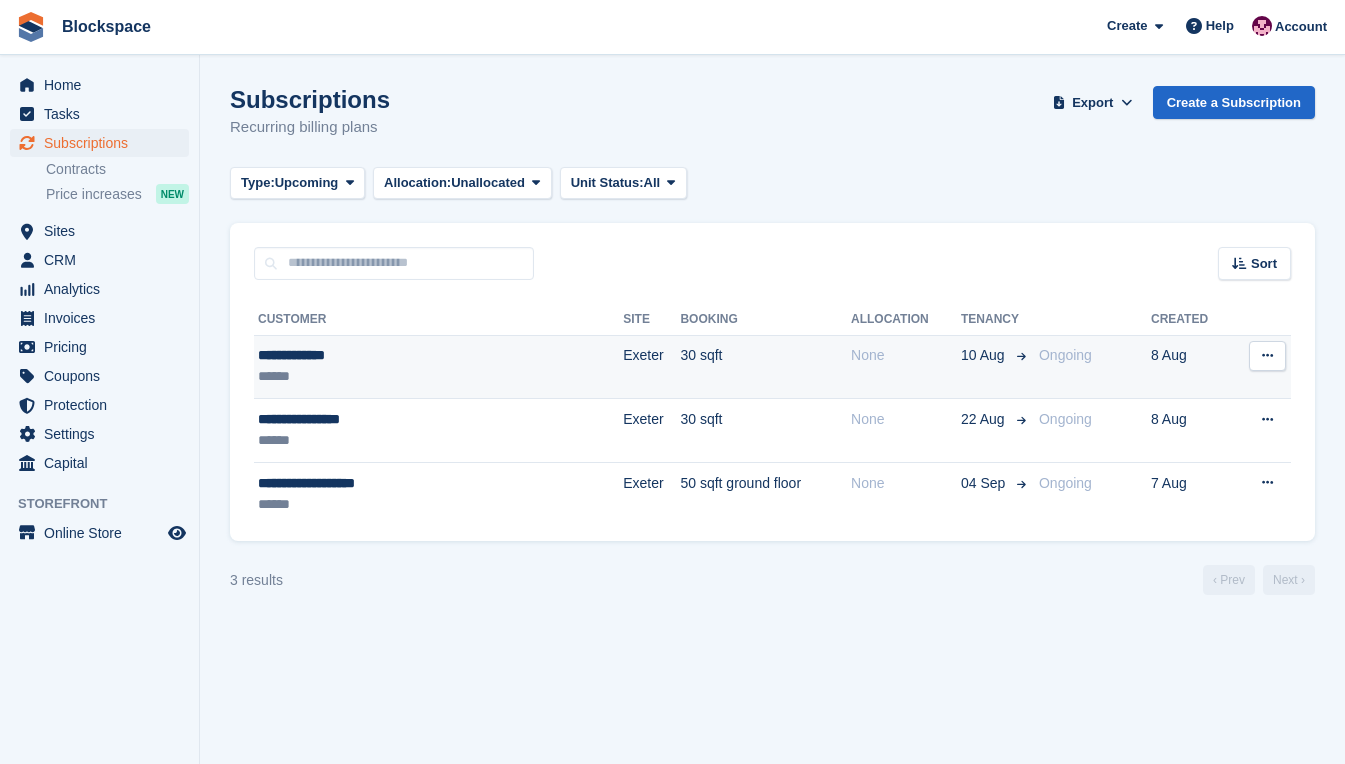 click on "******" at bounding box center (386, 376) 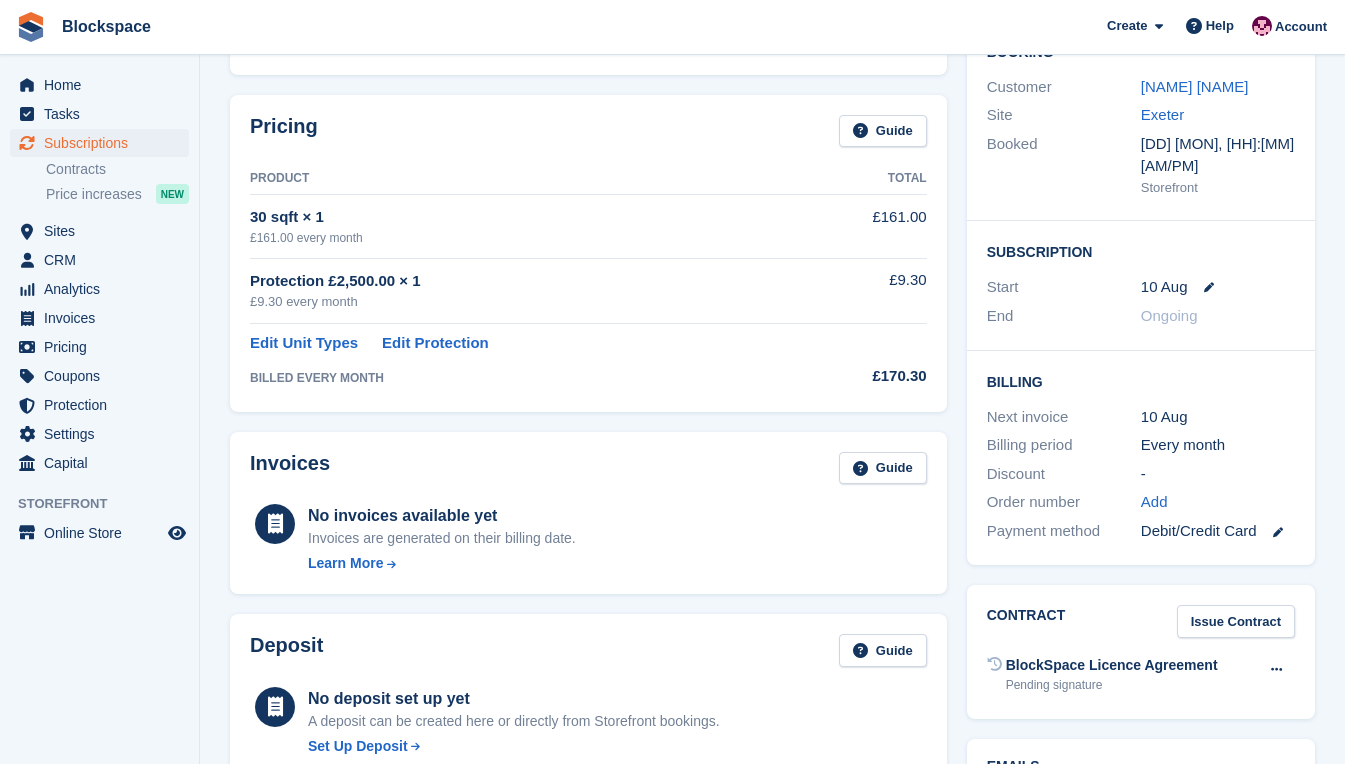 scroll, scrollTop: 100, scrollLeft: 0, axis: vertical 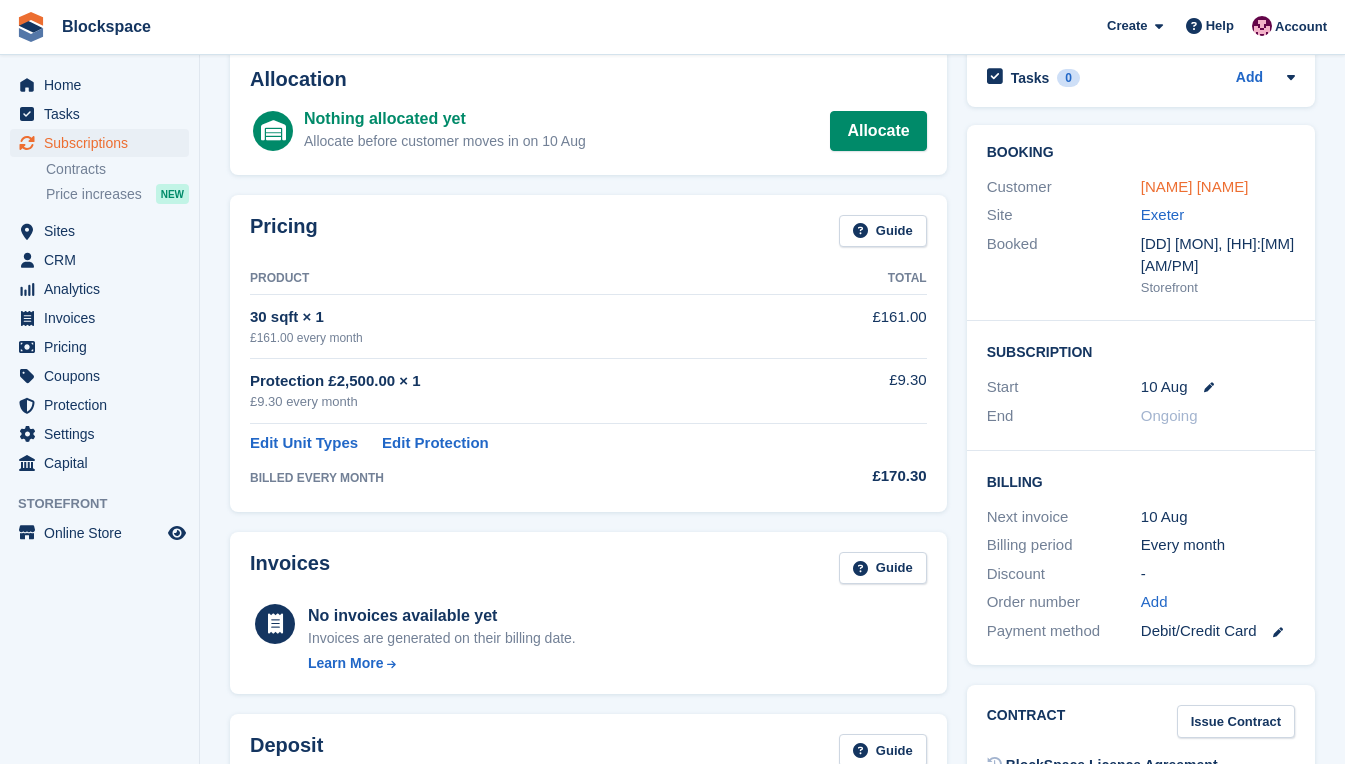 click on "[FIRST] [LAST]" at bounding box center [1195, 186] 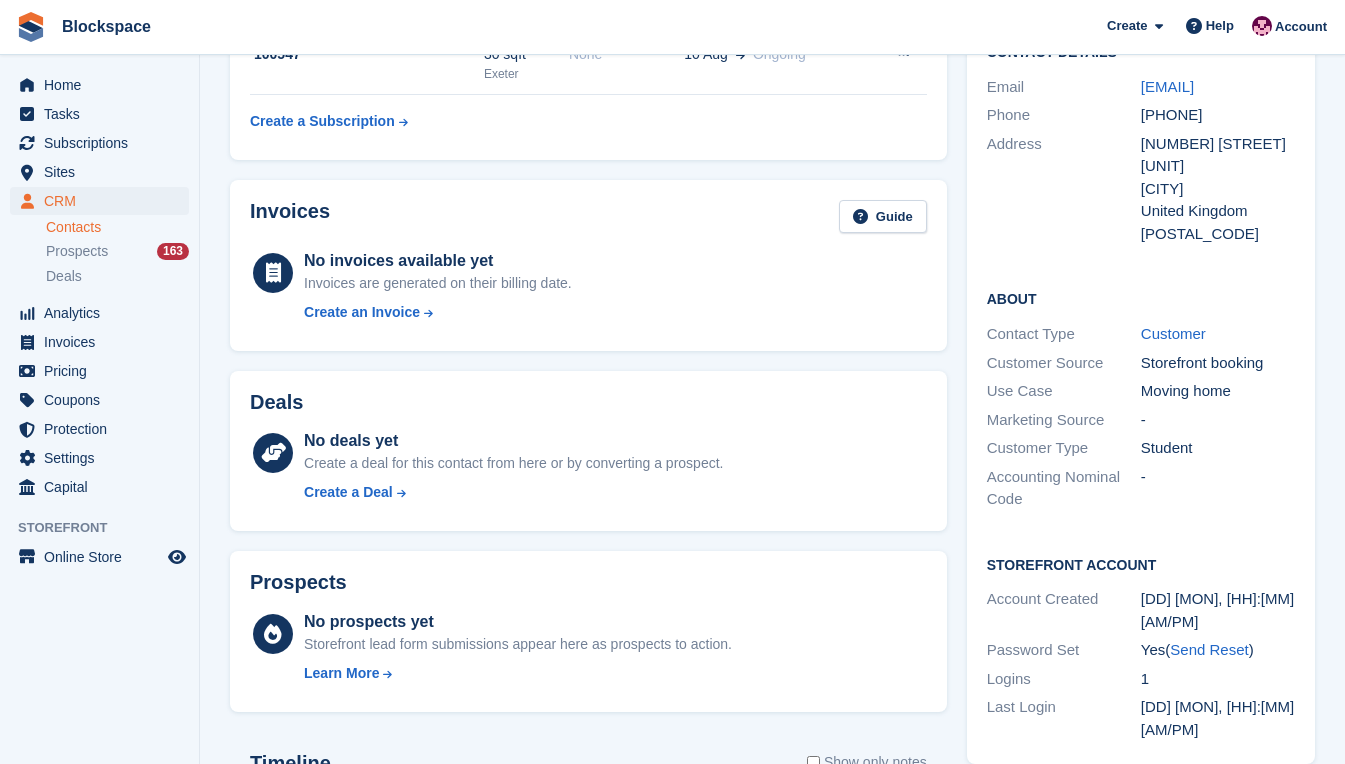 scroll, scrollTop: 0, scrollLeft: 0, axis: both 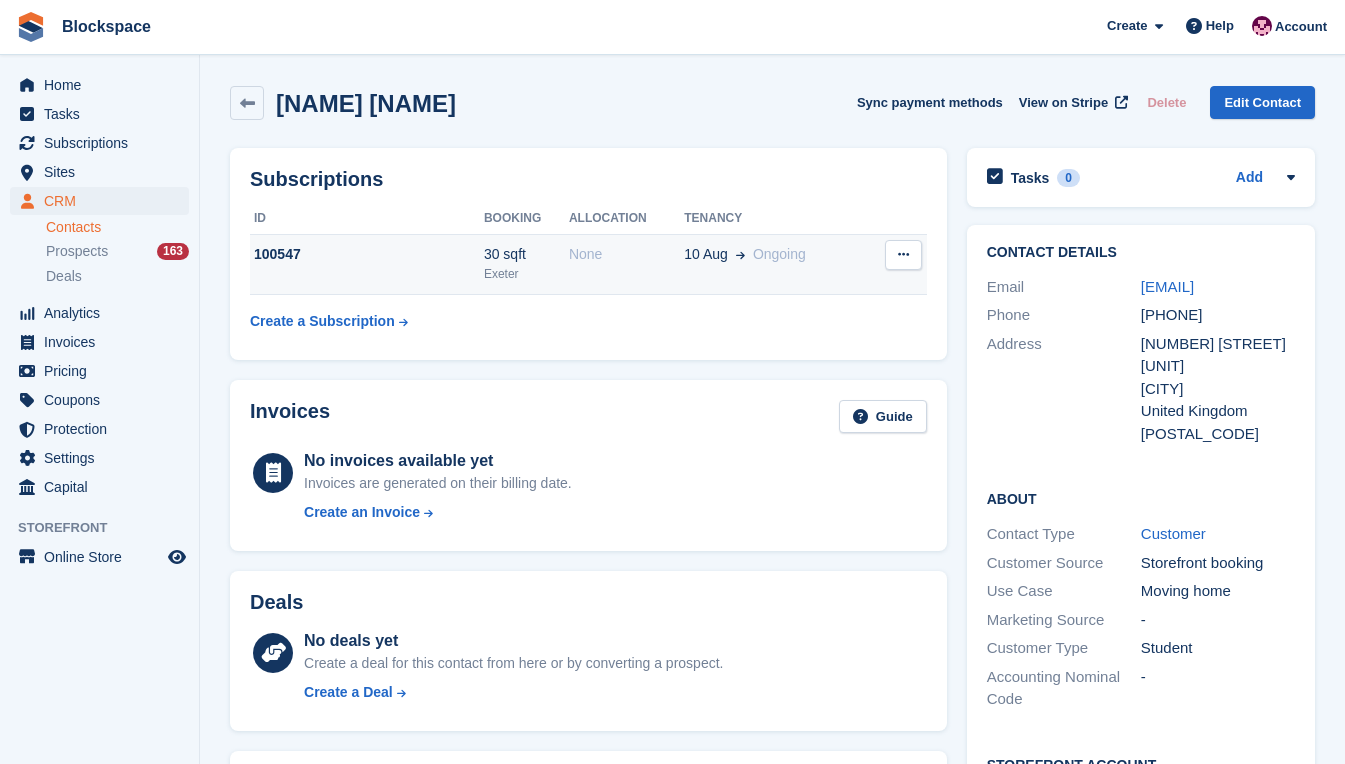 click at bounding box center (903, 255) 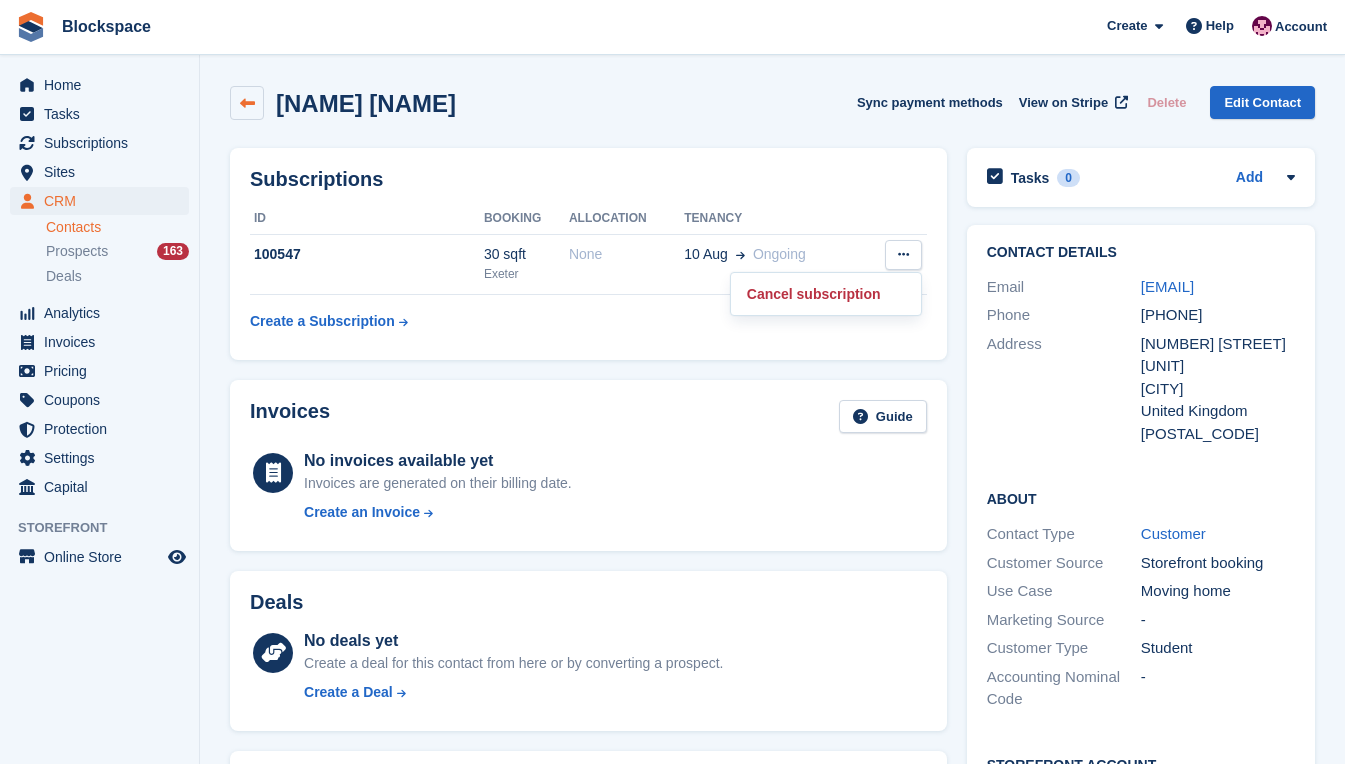 click at bounding box center [247, 103] 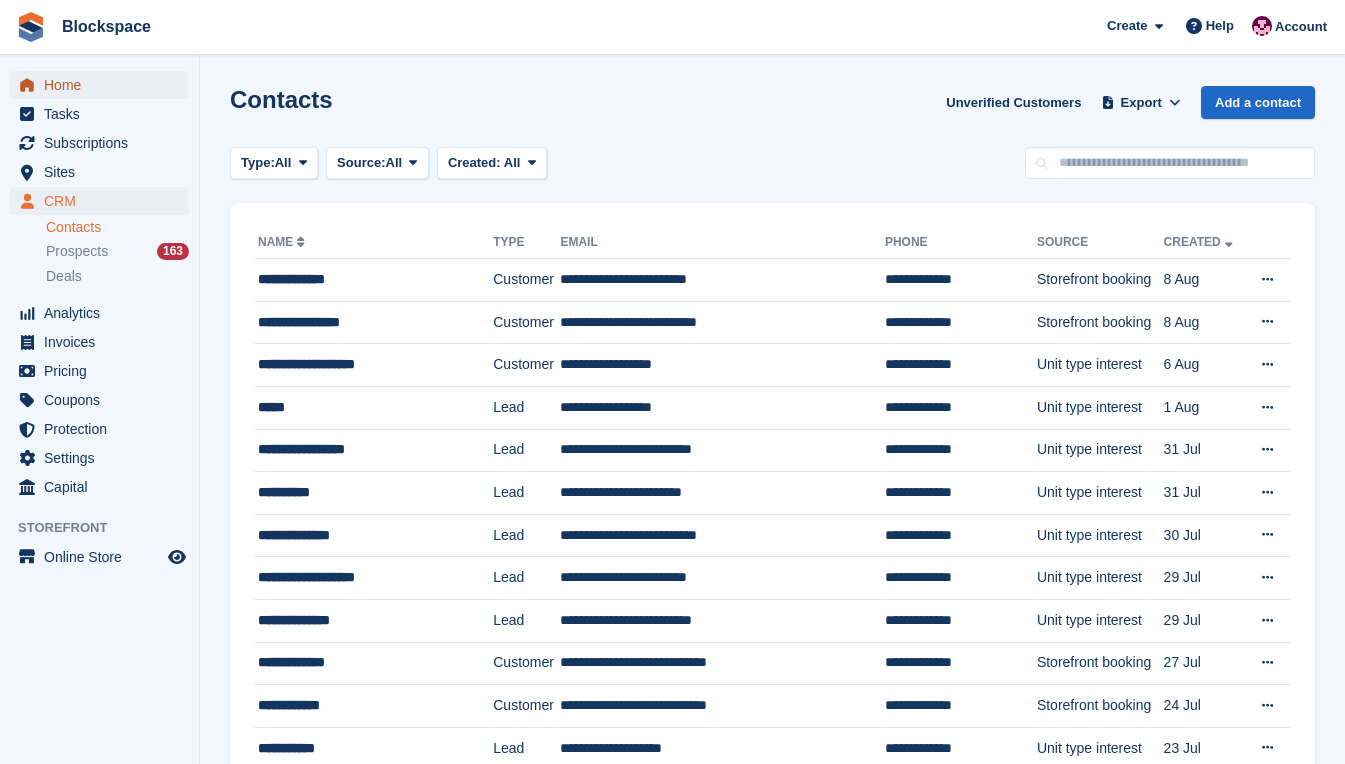 click on "Home" at bounding box center (104, 85) 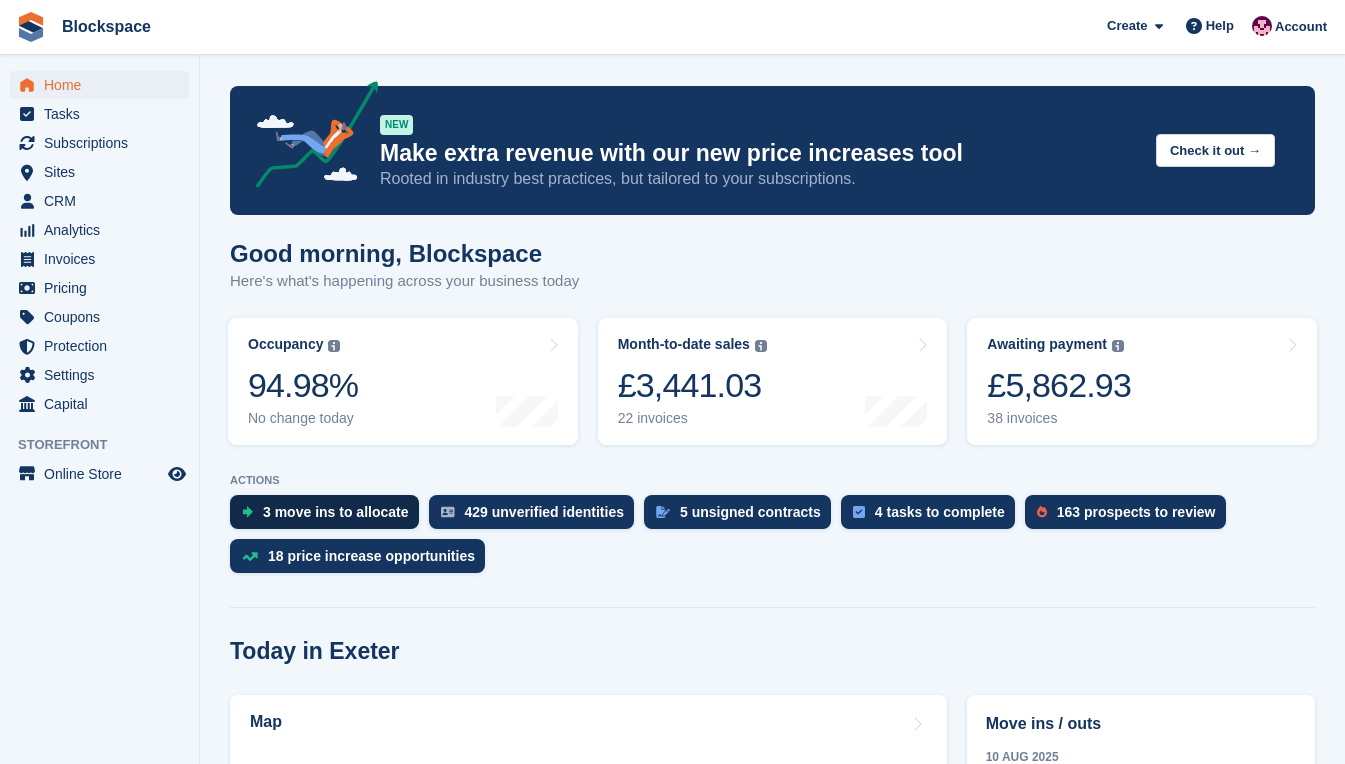 scroll, scrollTop: 0, scrollLeft: 0, axis: both 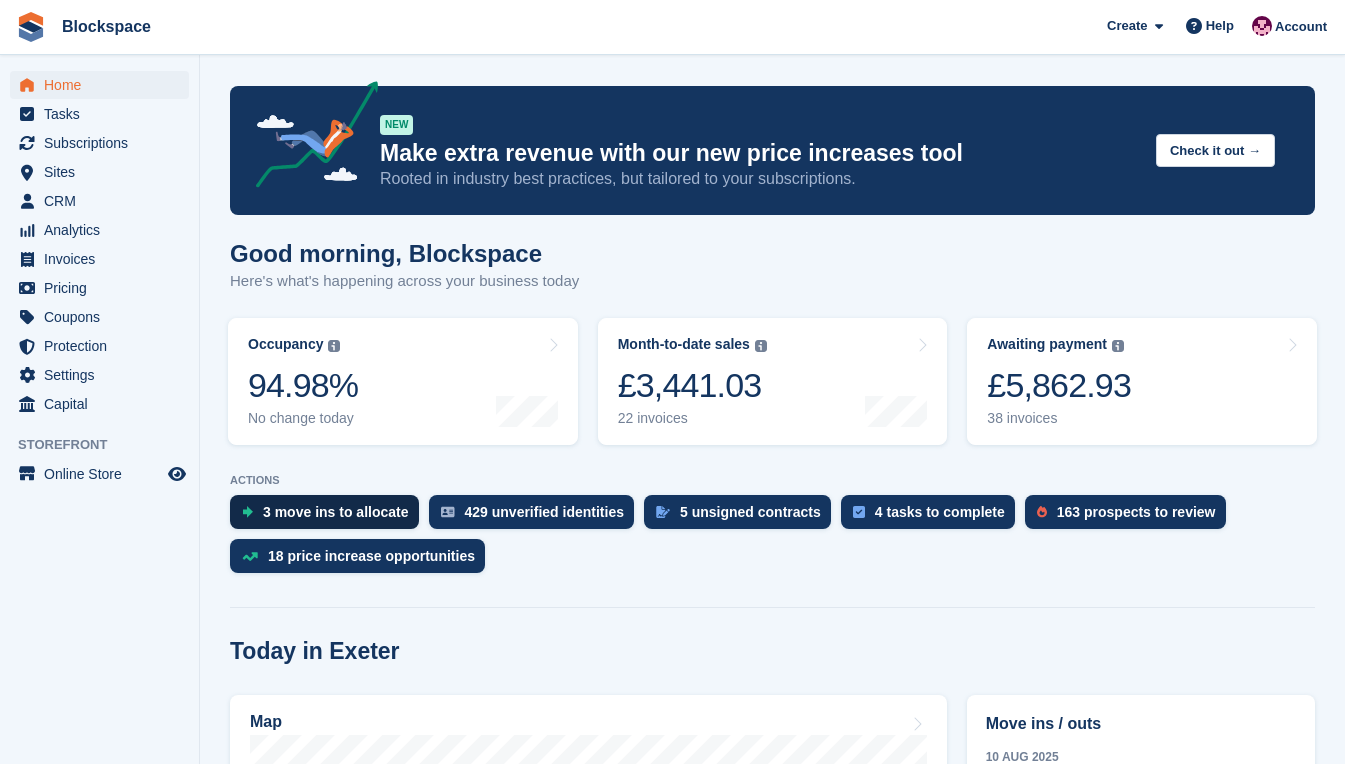 click on "3
move ins to allocate" at bounding box center (336, 512) 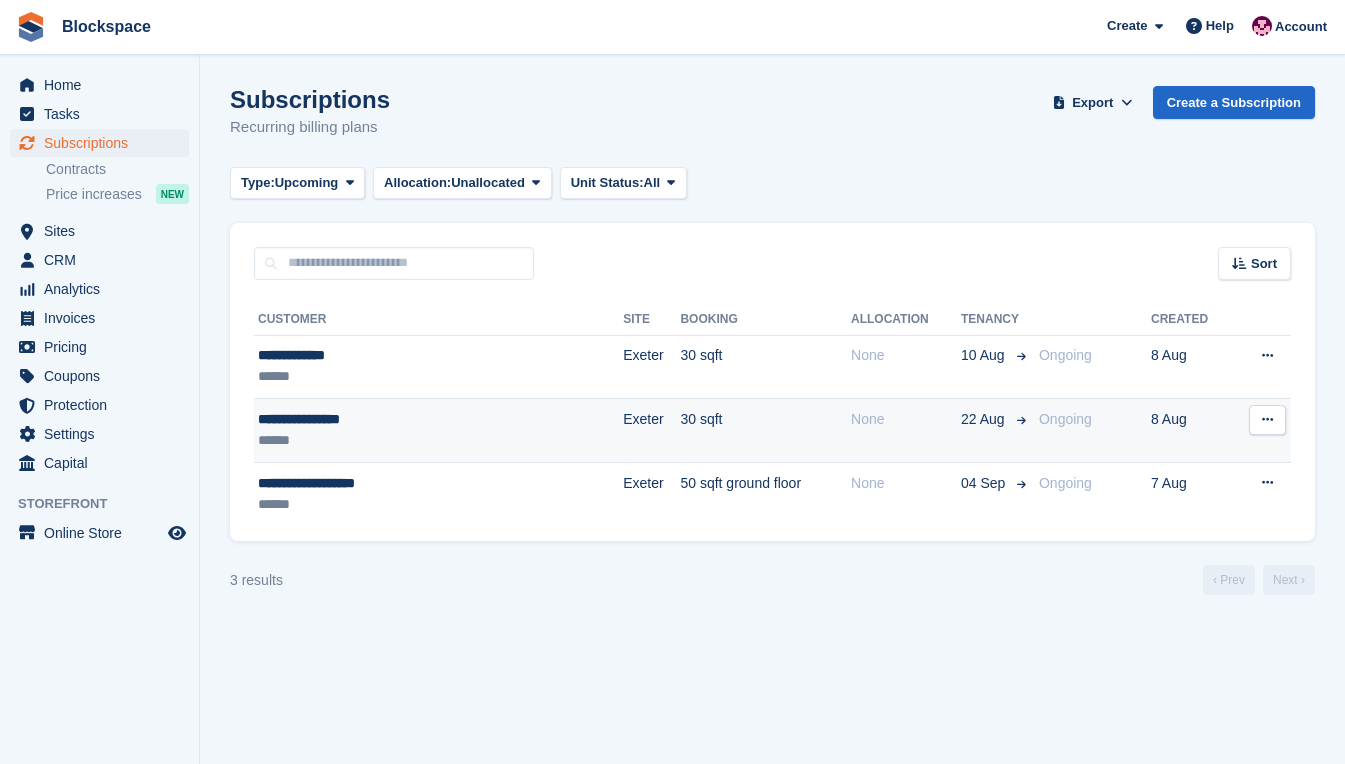 scroll, scrollTop: 0, scrollLeft: 0, axis: both 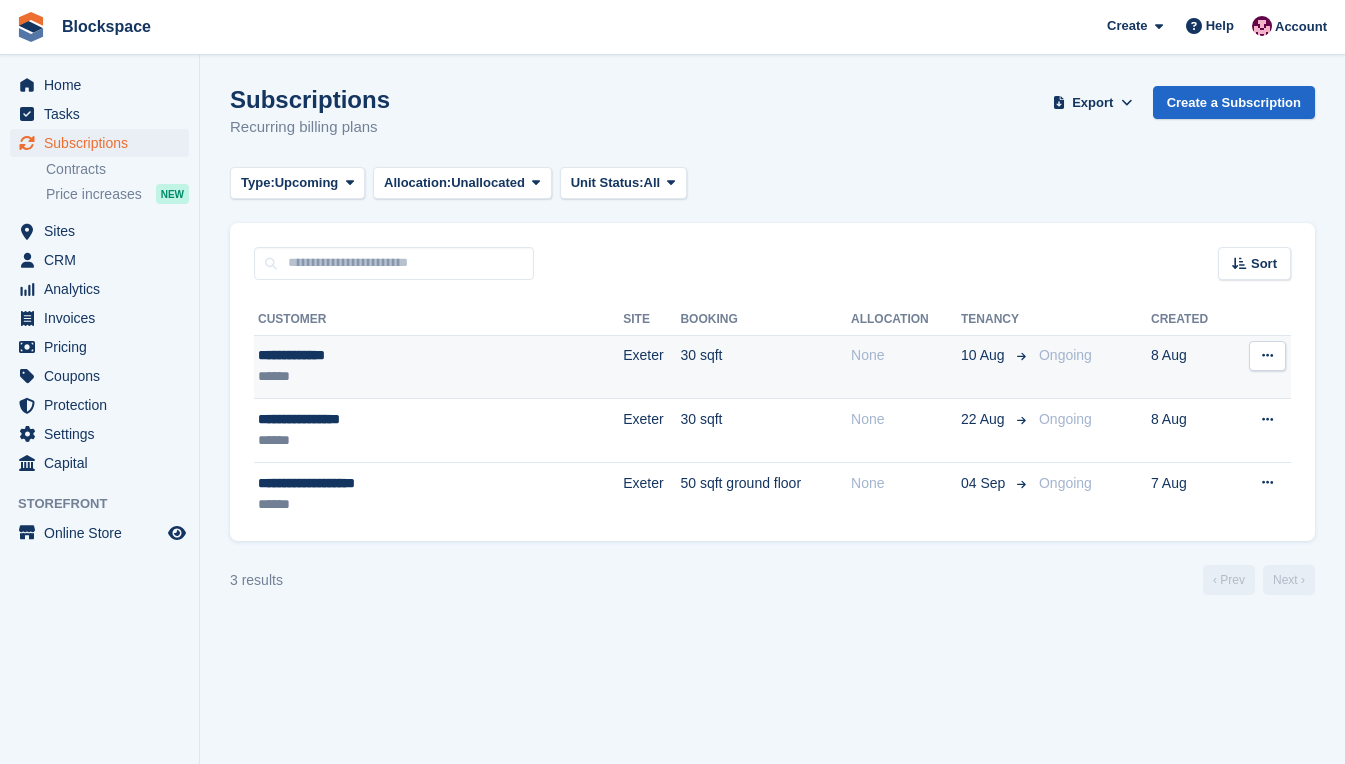 click on "******" at bounding box center (386, 376) 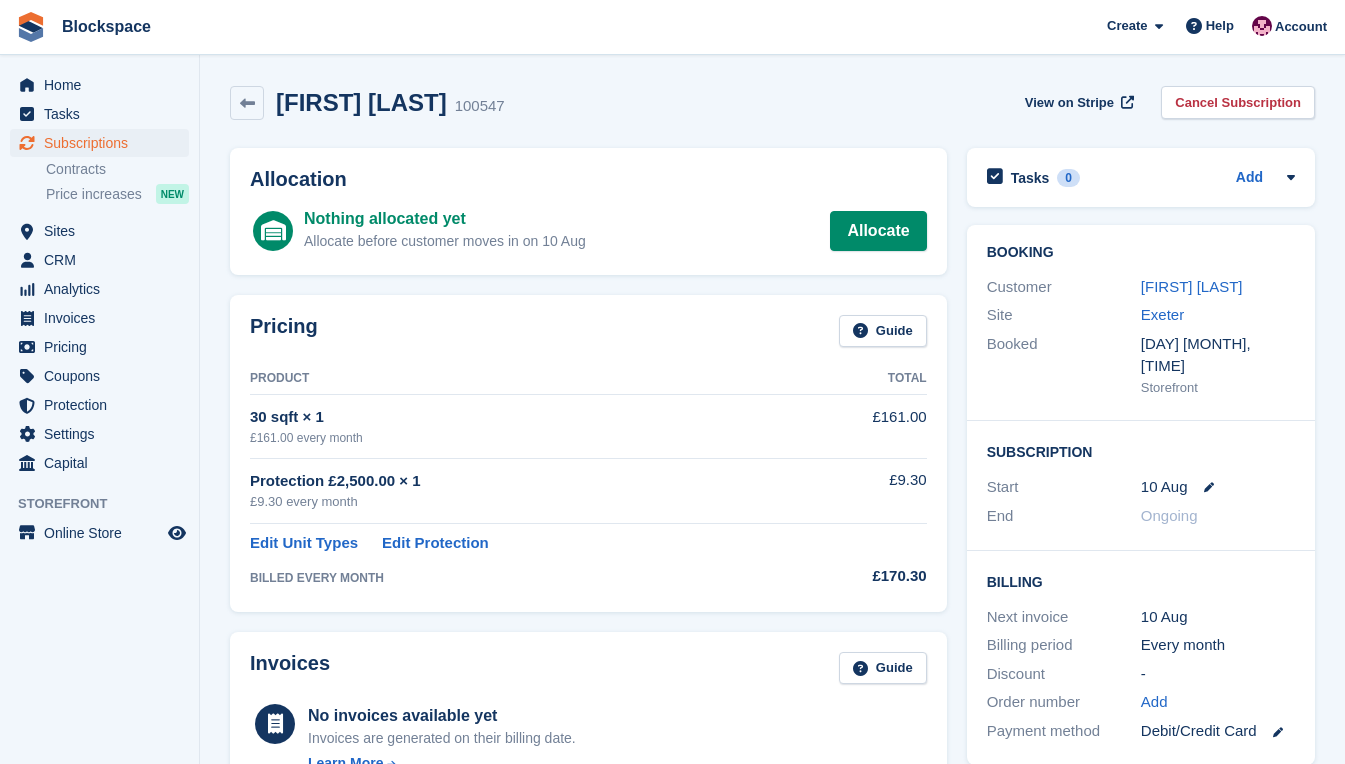 scroll, scrollTop: 0, scrollLeft: 0, axis: both 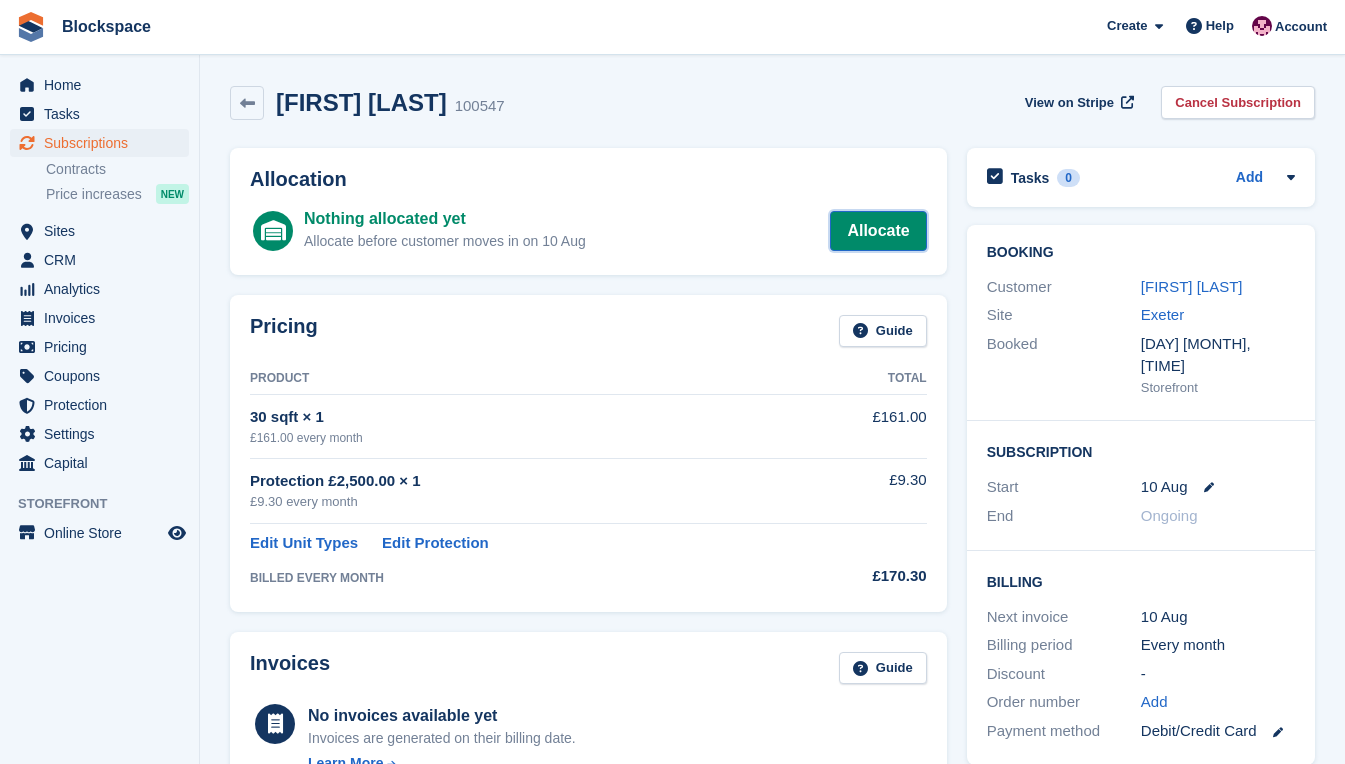 click on "Allocate" at bounding box center [878, 231] 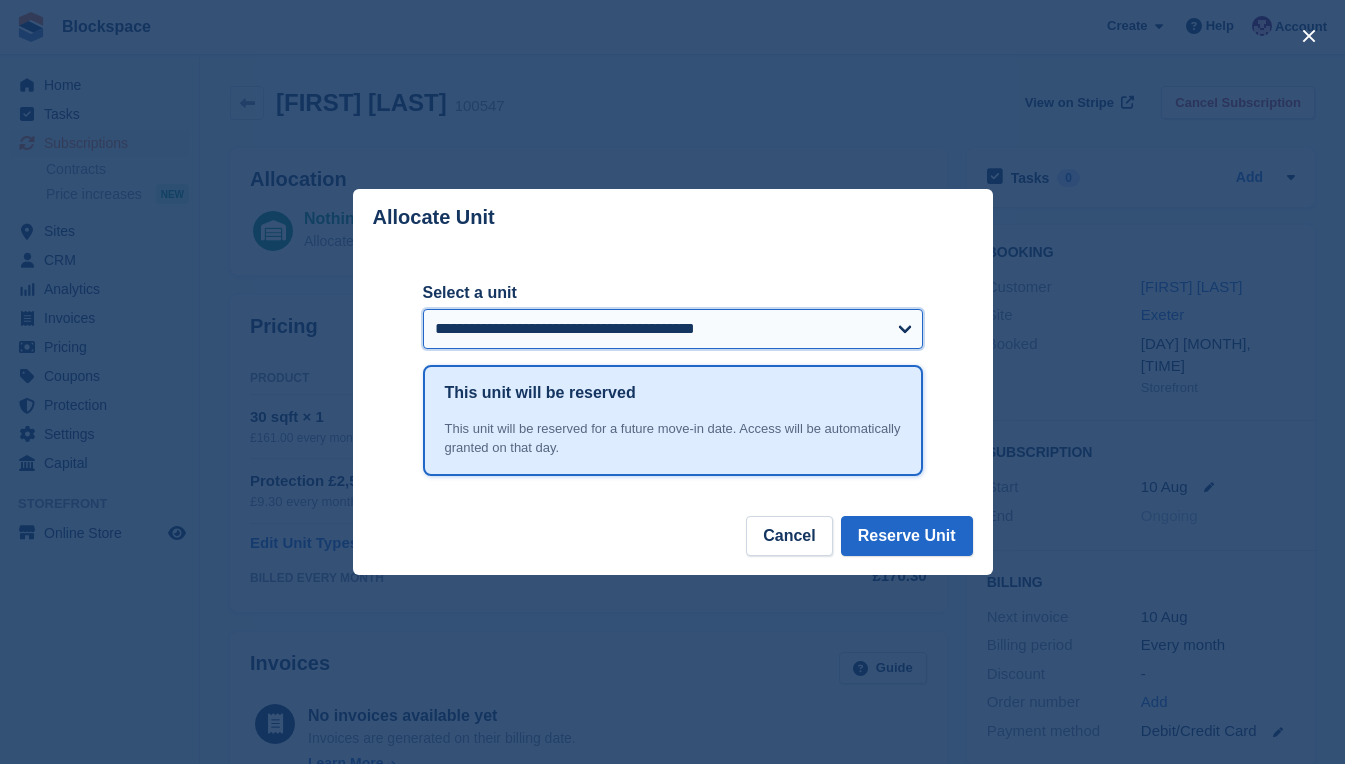 click on "**********" at bounding box center (673, 329) 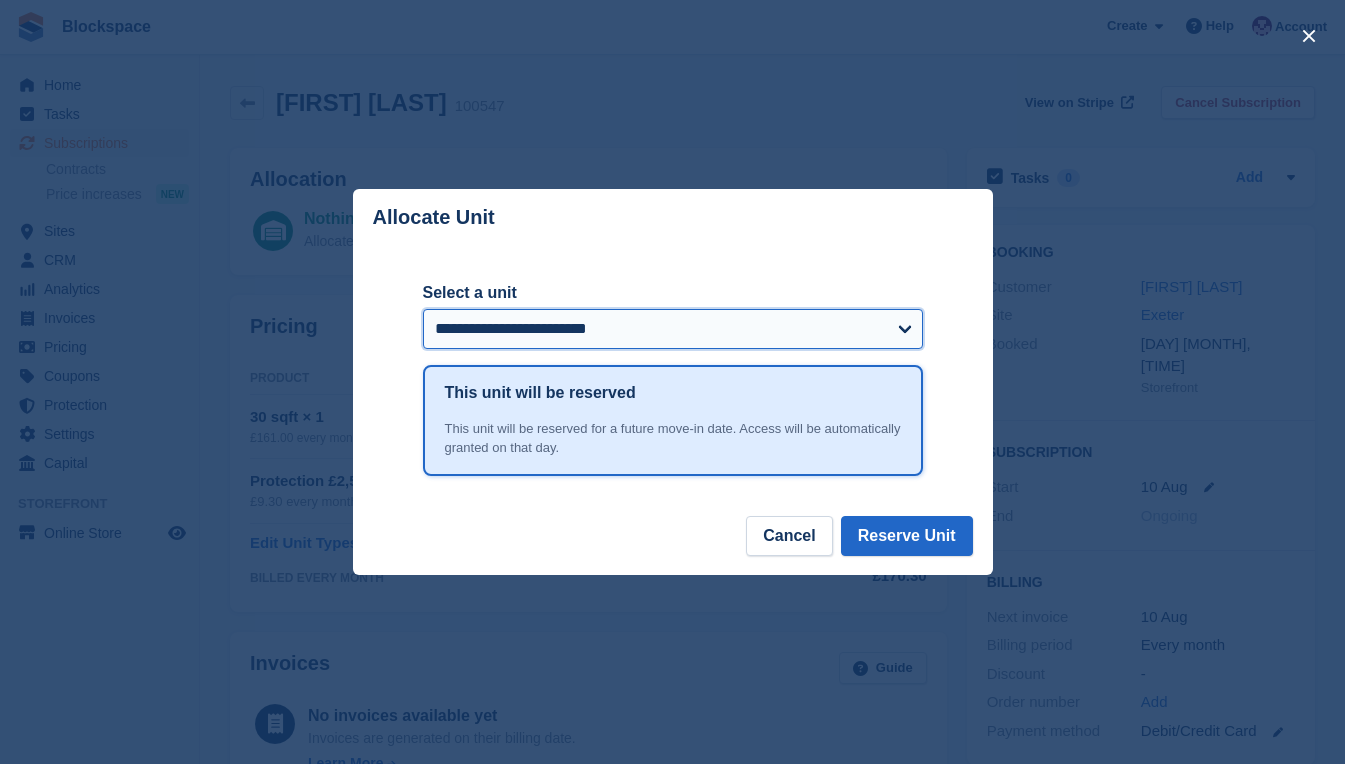 click on "**********" at bounding box center (673, 329) 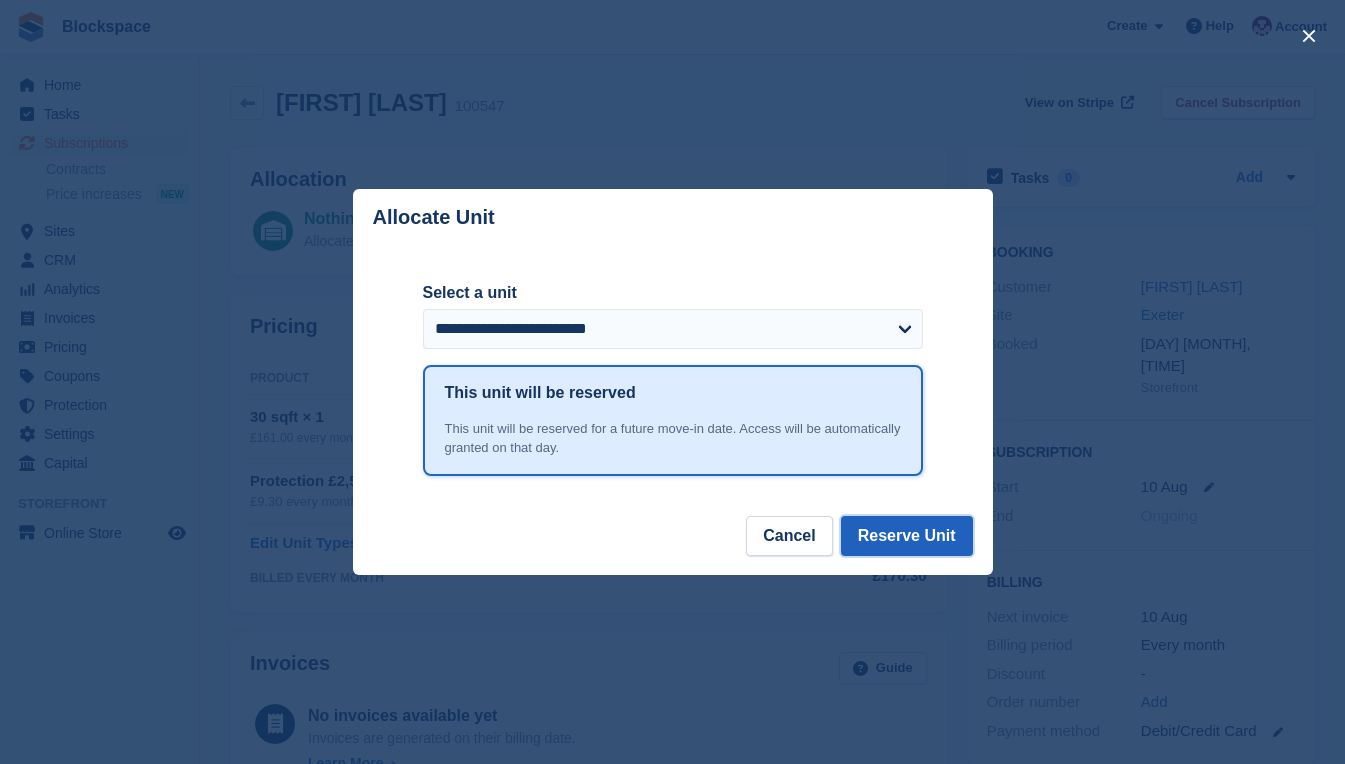 click on "Reserve Unit" at bounding box center (907, 536) 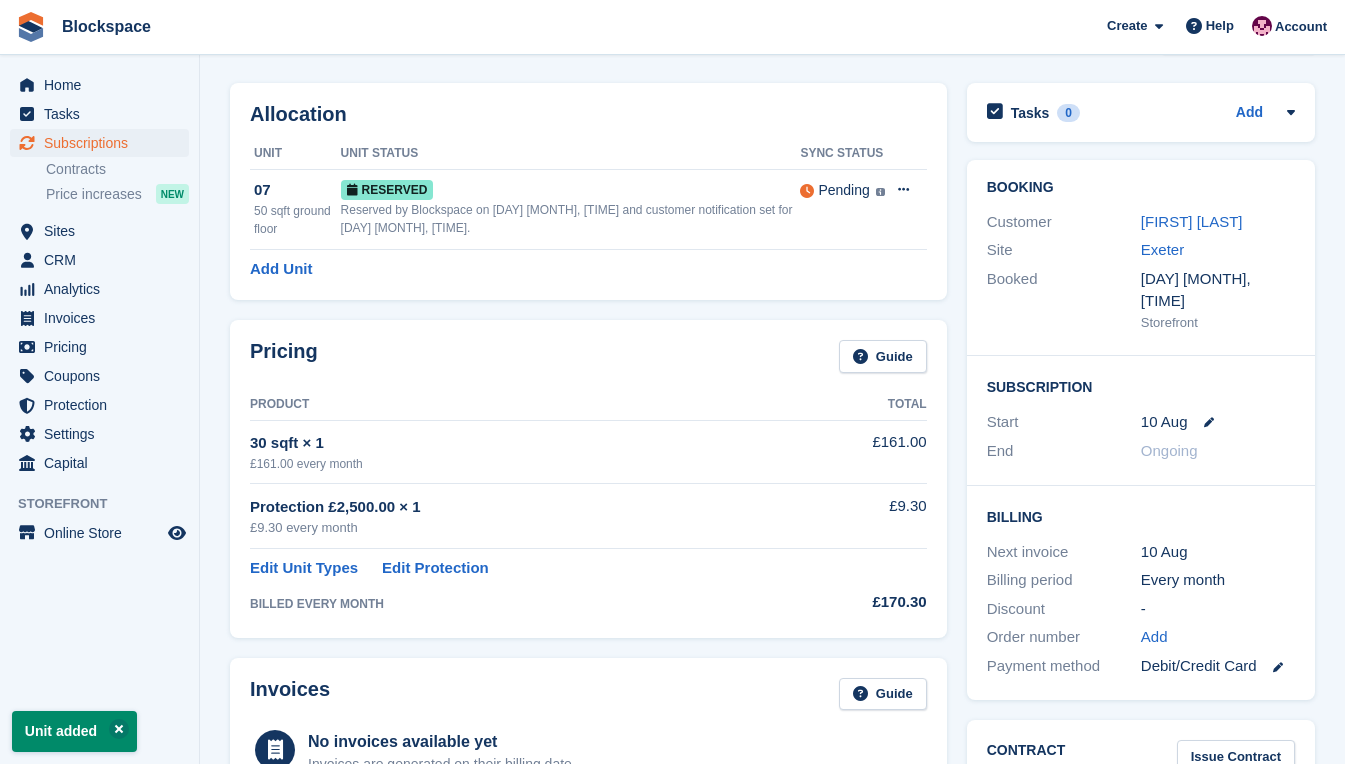 scroll, scrollTop: 0, scrollLeft: 0, axis: both 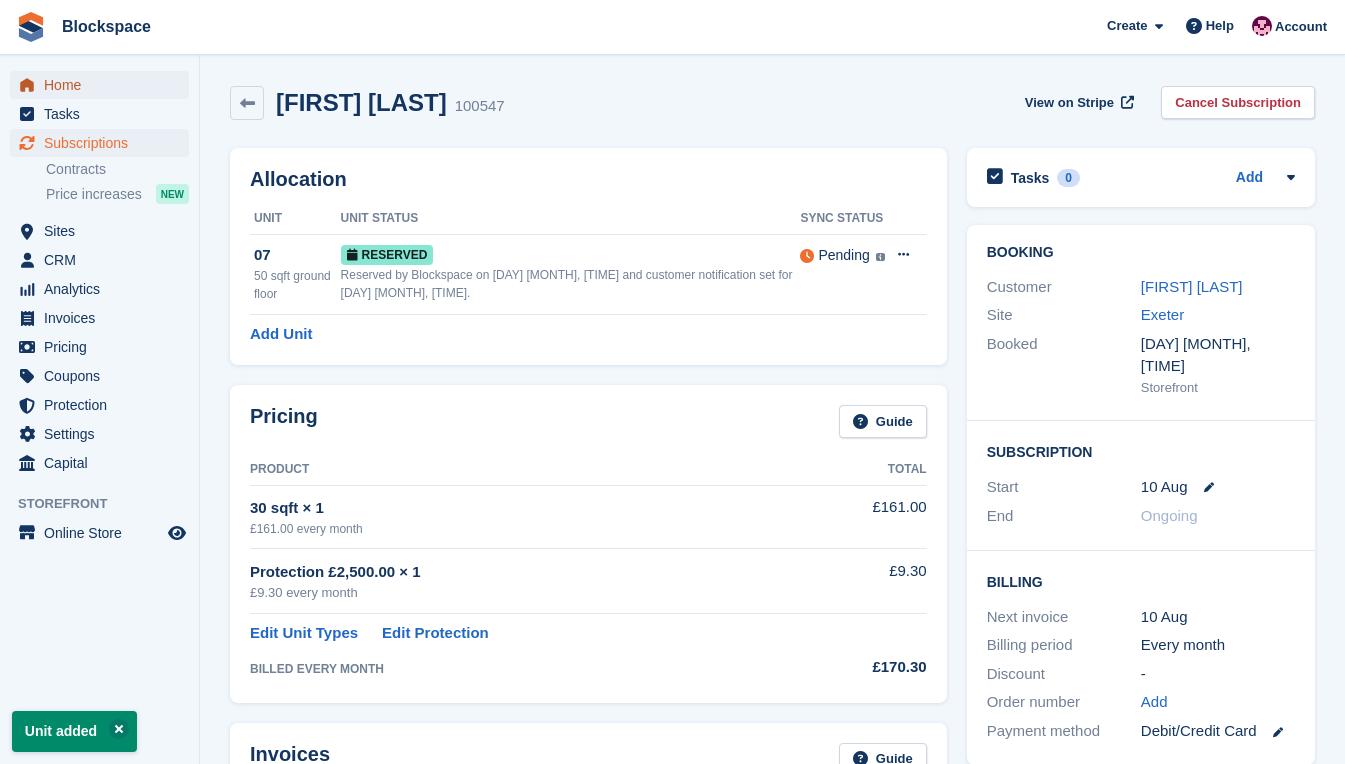 click on "Home" at bounding box center (104, 85) 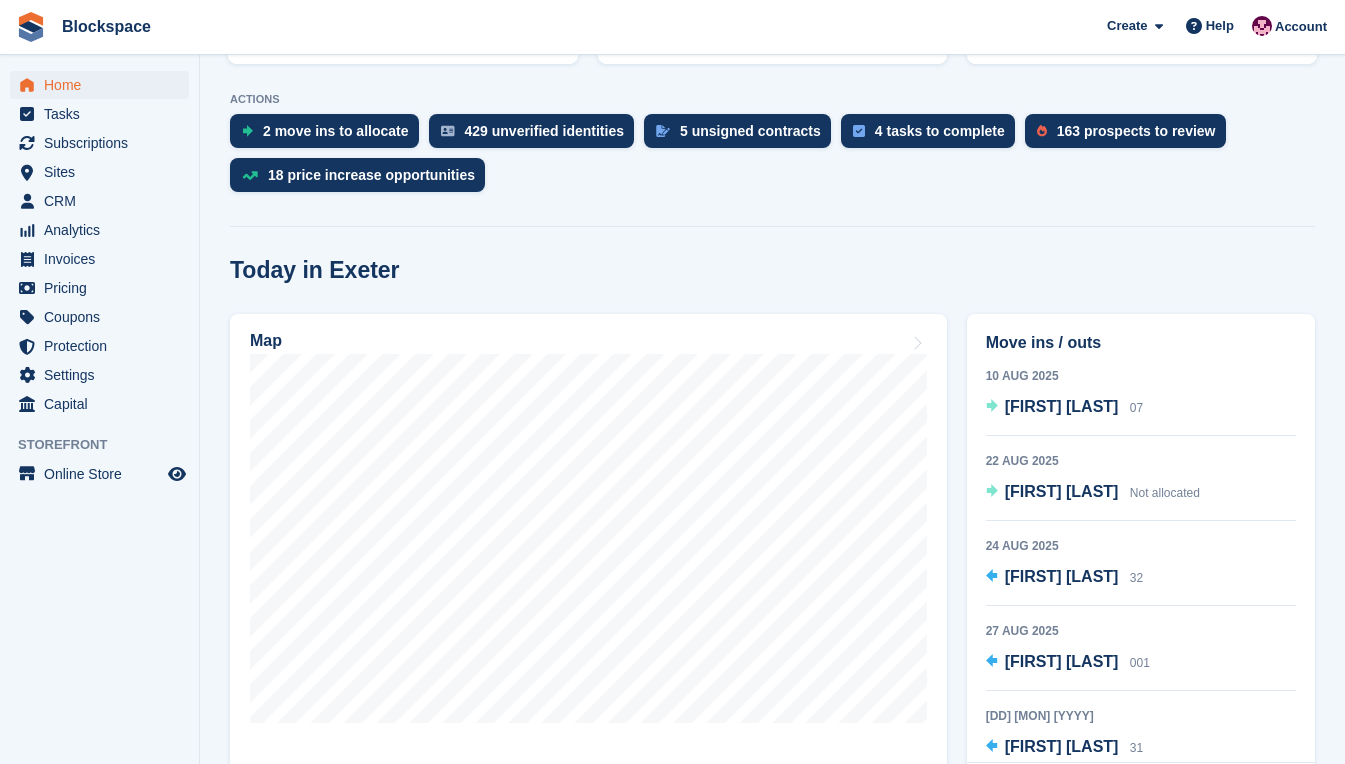scroll, scrollTop: 400, scrollLeft: 0, axis: vertical 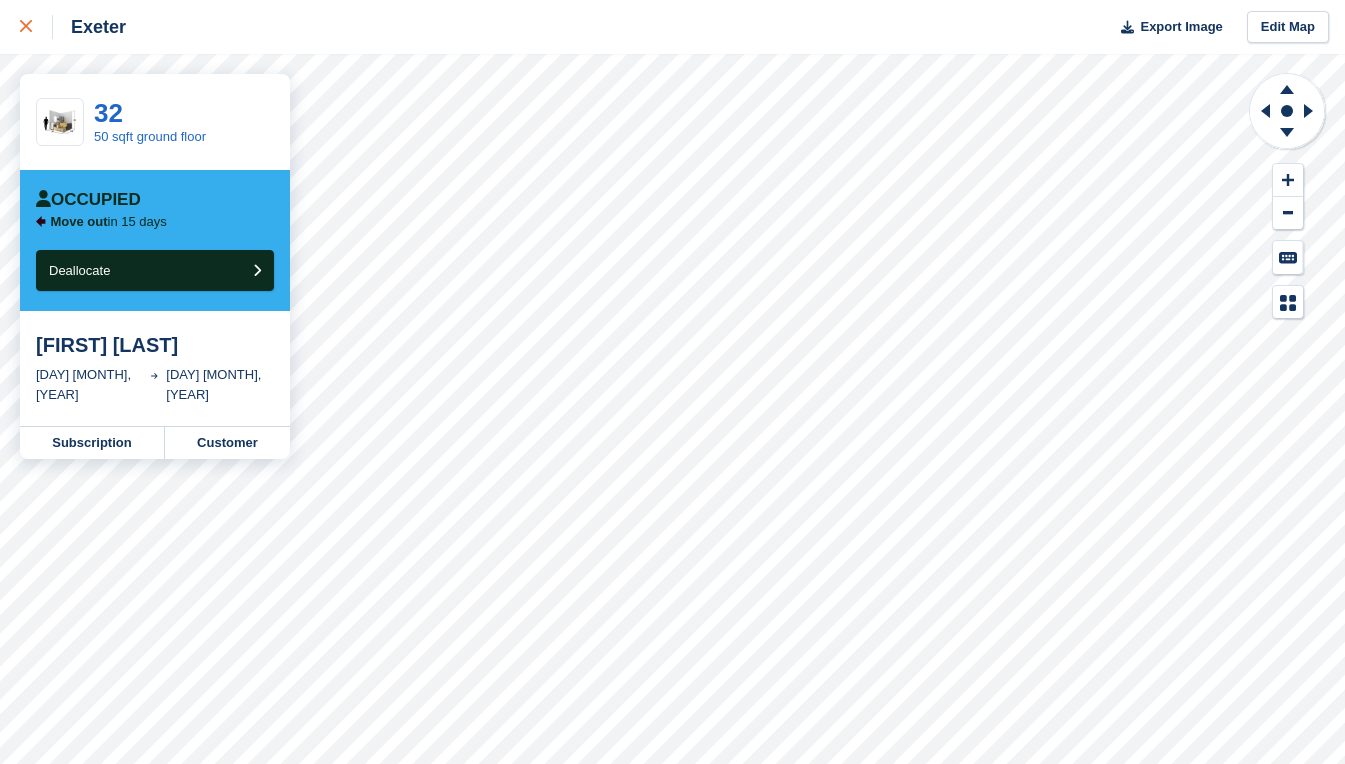 click 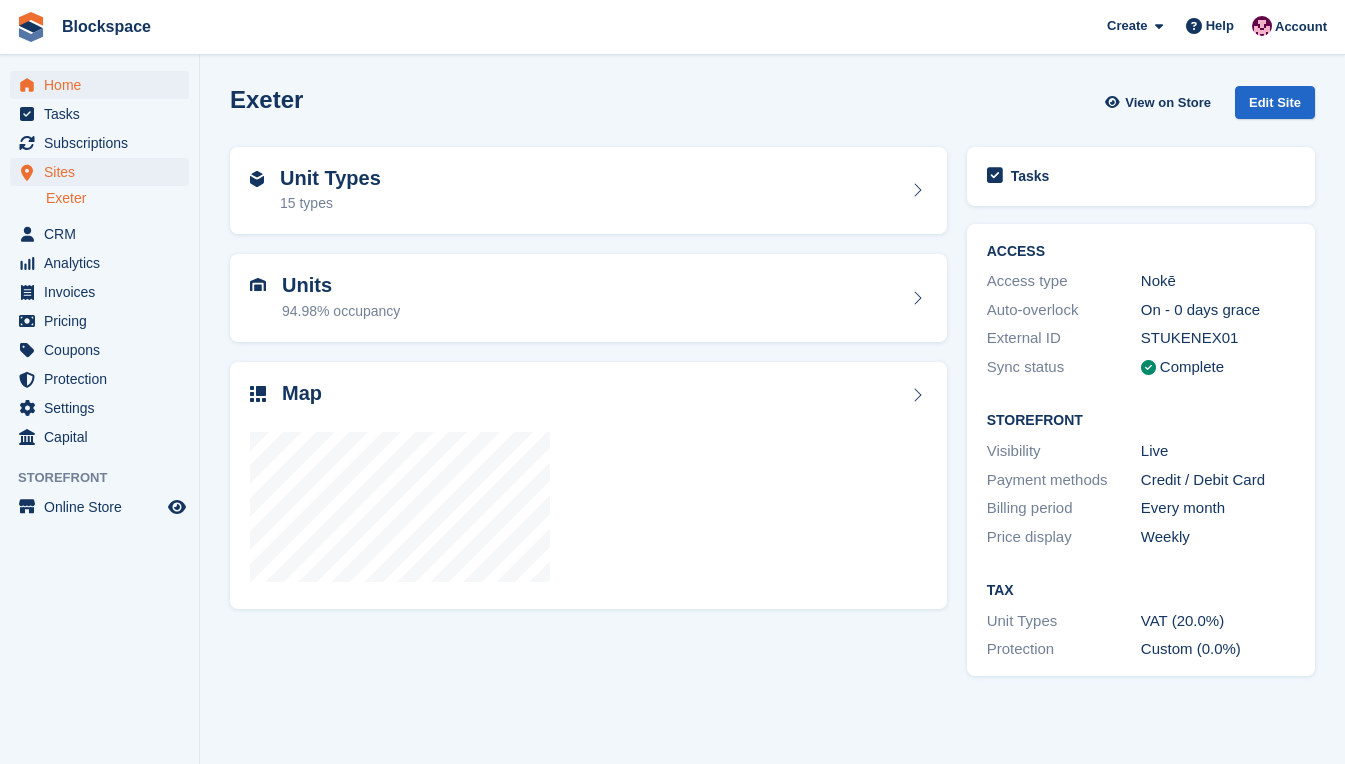 scroll, scrollTop: 0, scrollLeft: 0, axis: both 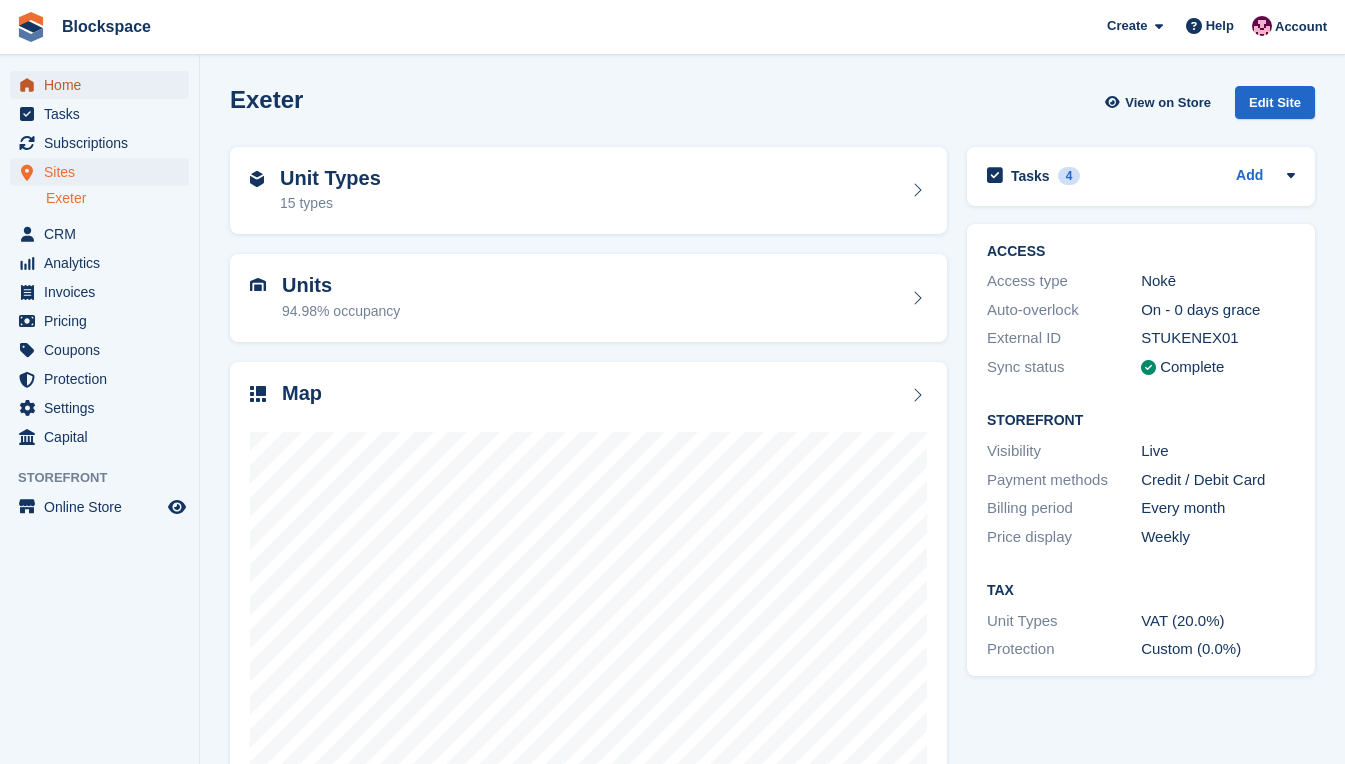 click on "Home" at bounding box center (104, 85) 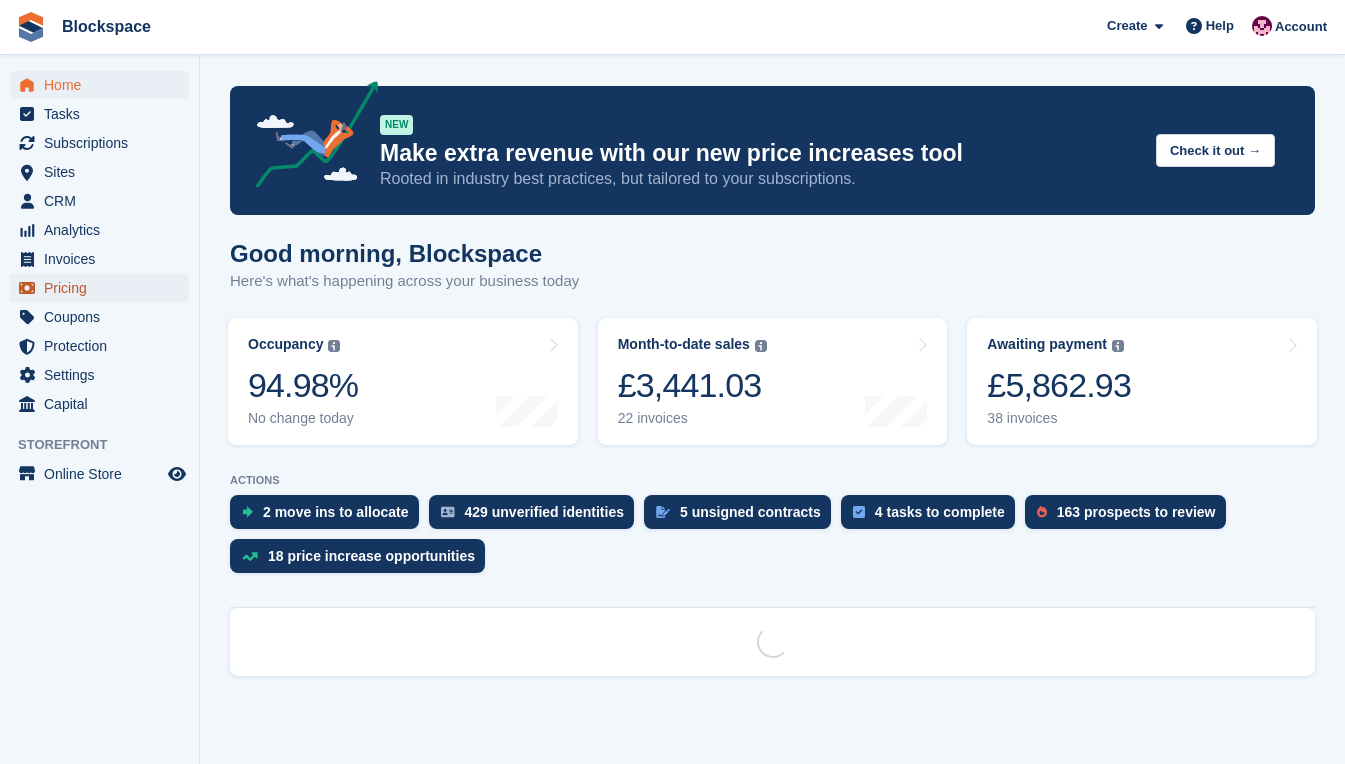 click on "Pricing" at bounding box center [104, 288] 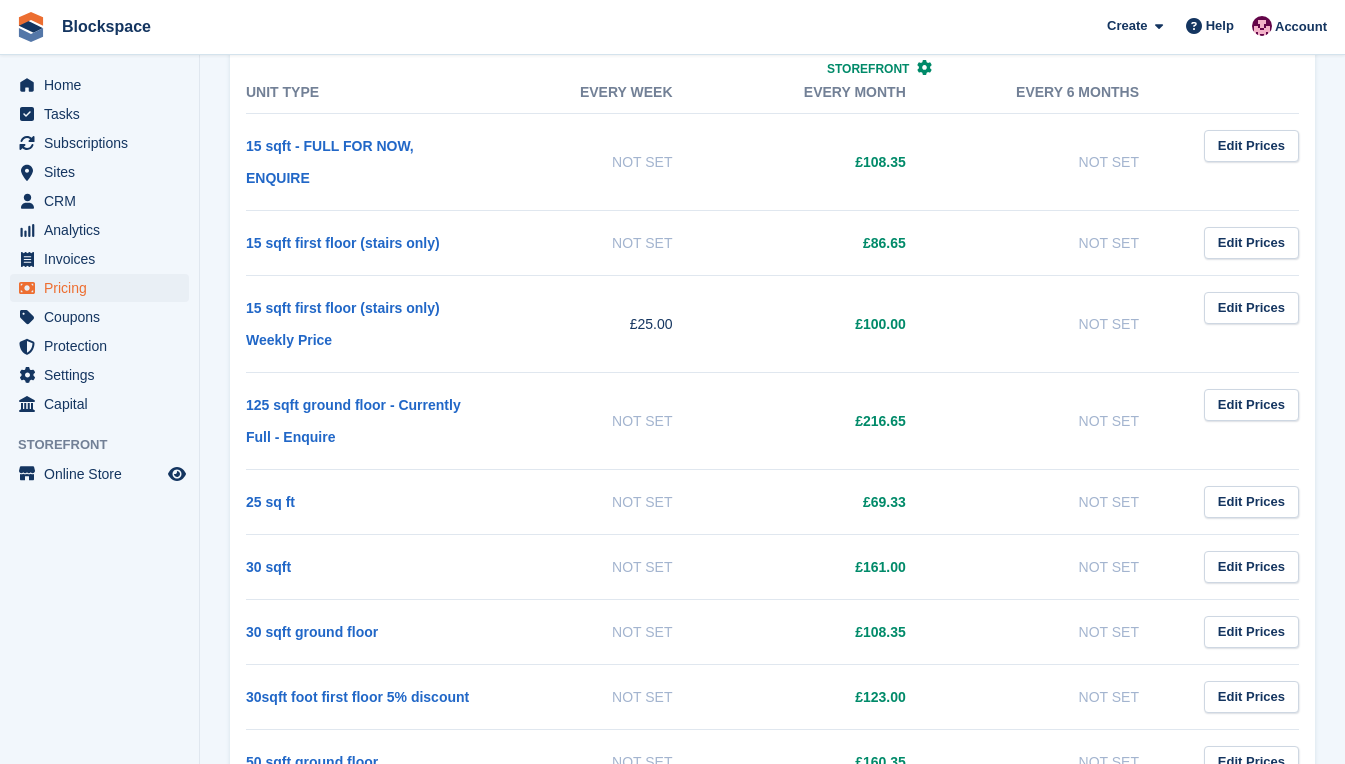 scroll, scrollTop: 700, scrollLeft: 0, axis: vertical 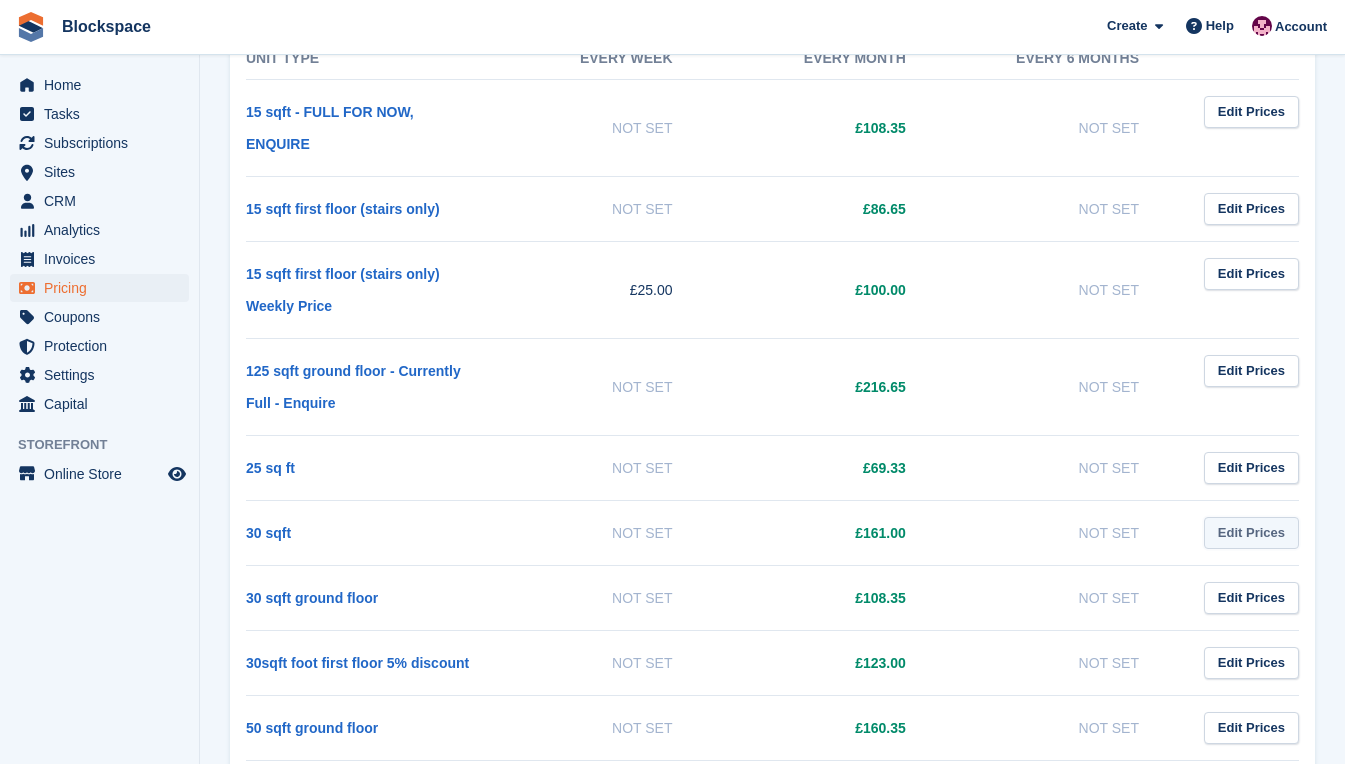 click on "Edit Prices" at bounding box center (1251, 533) 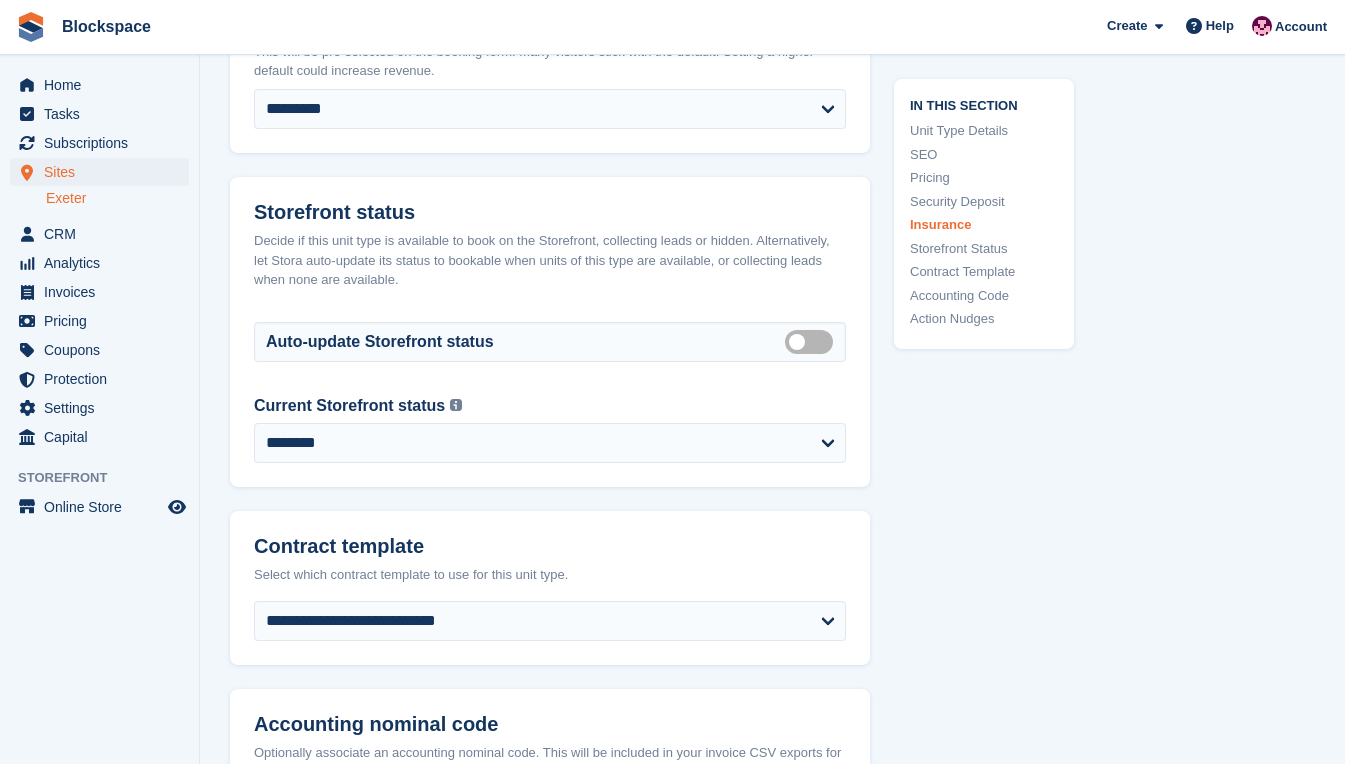 scroll, scrollTop: 3095, scrollLeft: 0, axis: vertical 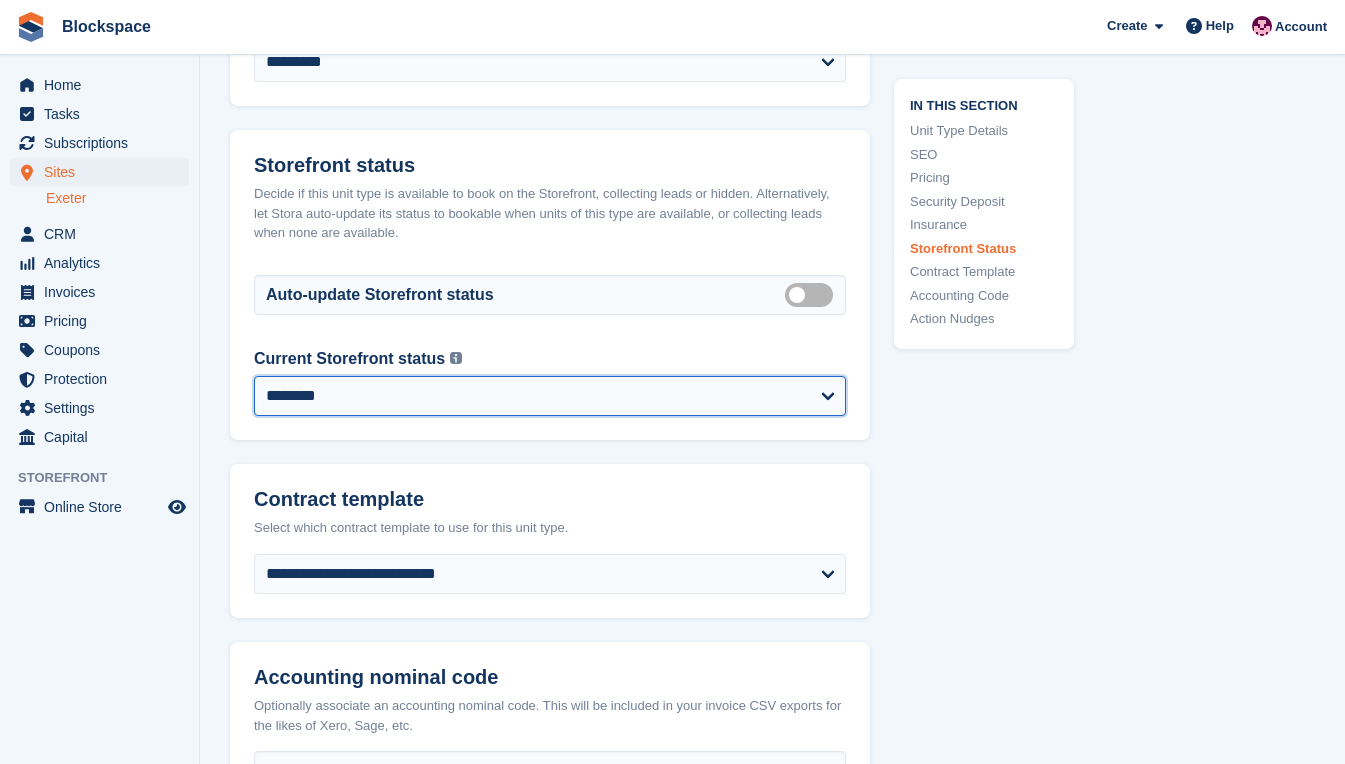 click on "**********" at bounding box center (550, 396) 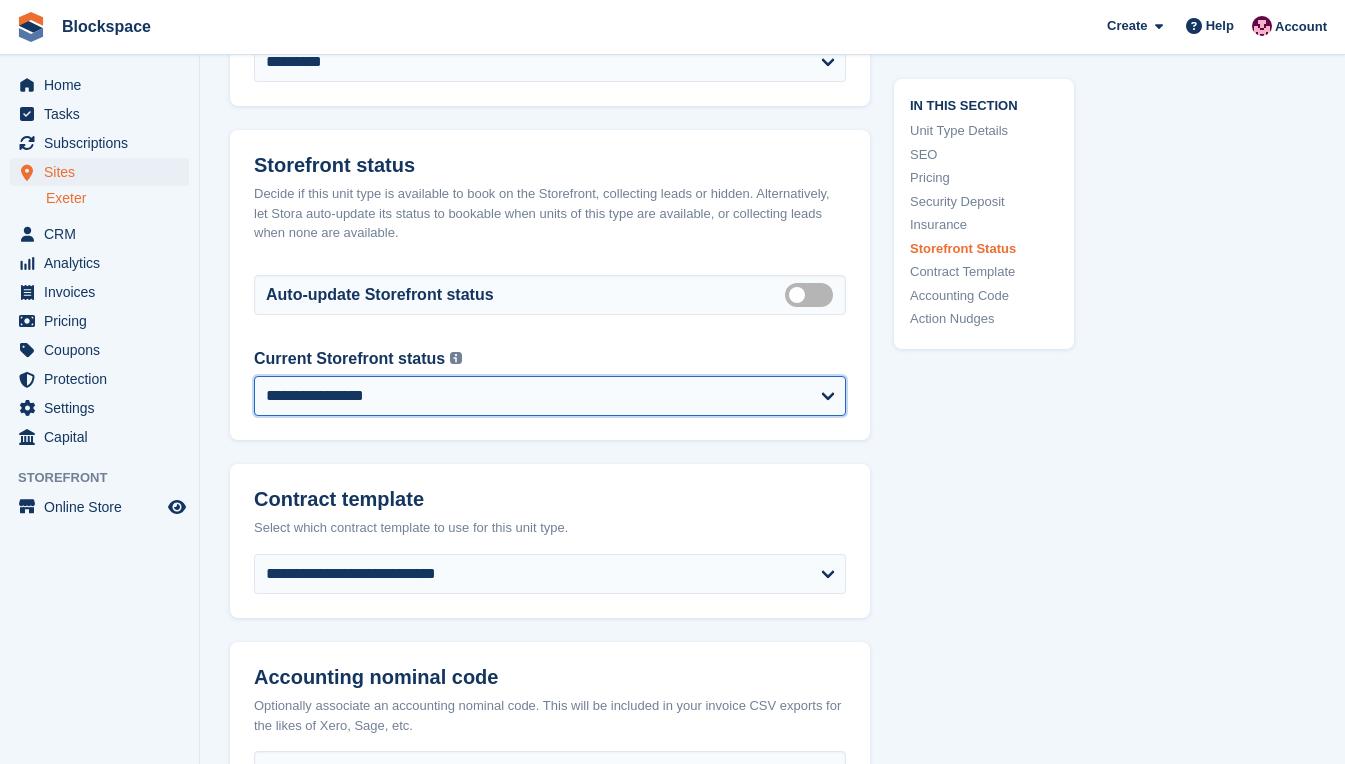 click on "**********" at bounding box center (550, 396) 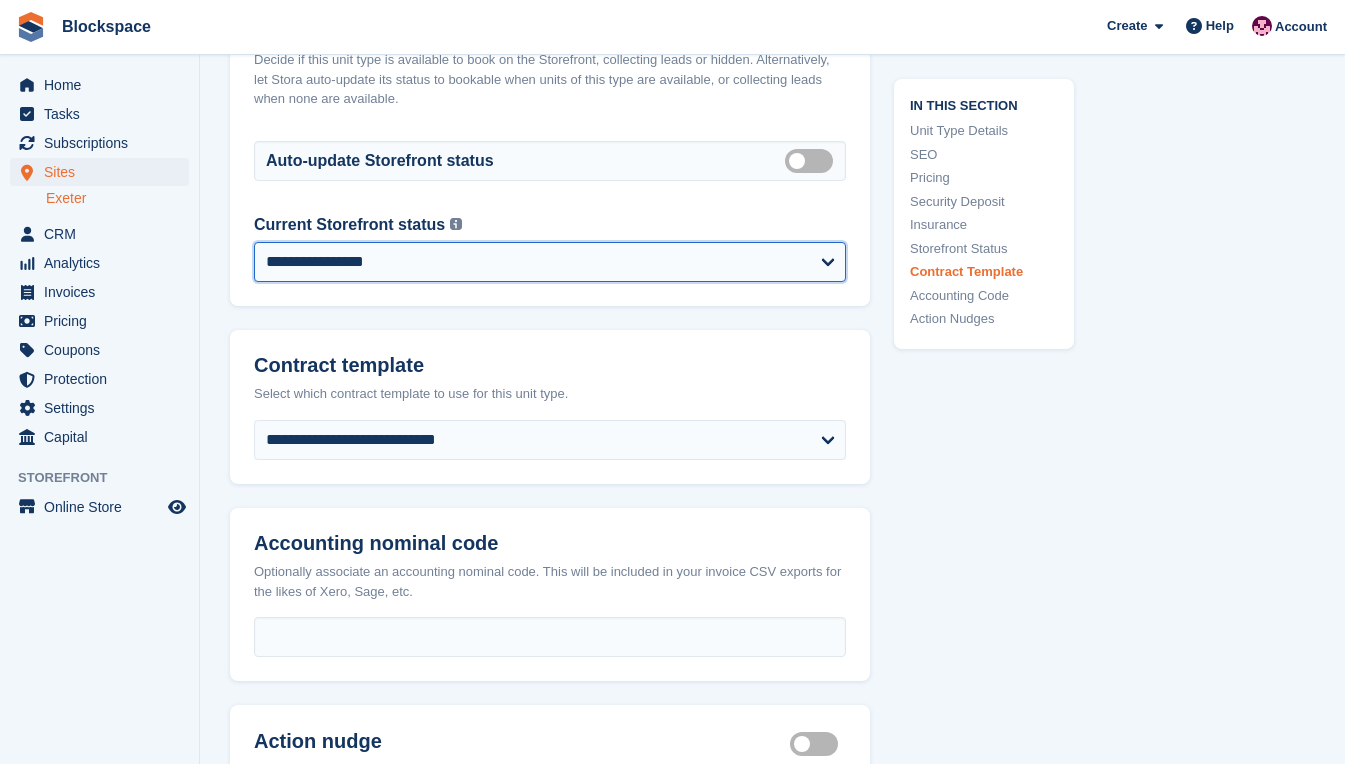 scroll, scrollTop: 3495, scrollLeft: 0, axis: vertical 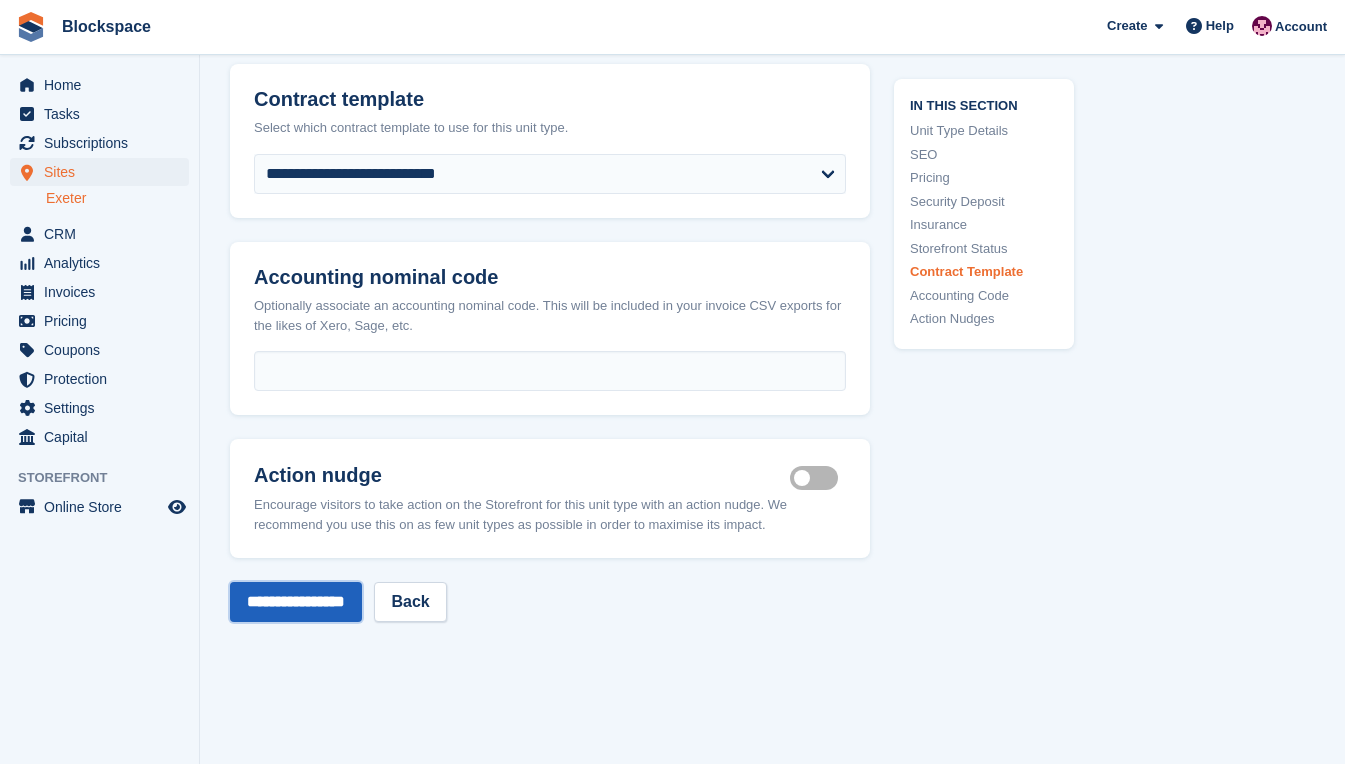 click on "**********" at bounding box center [296, 602] 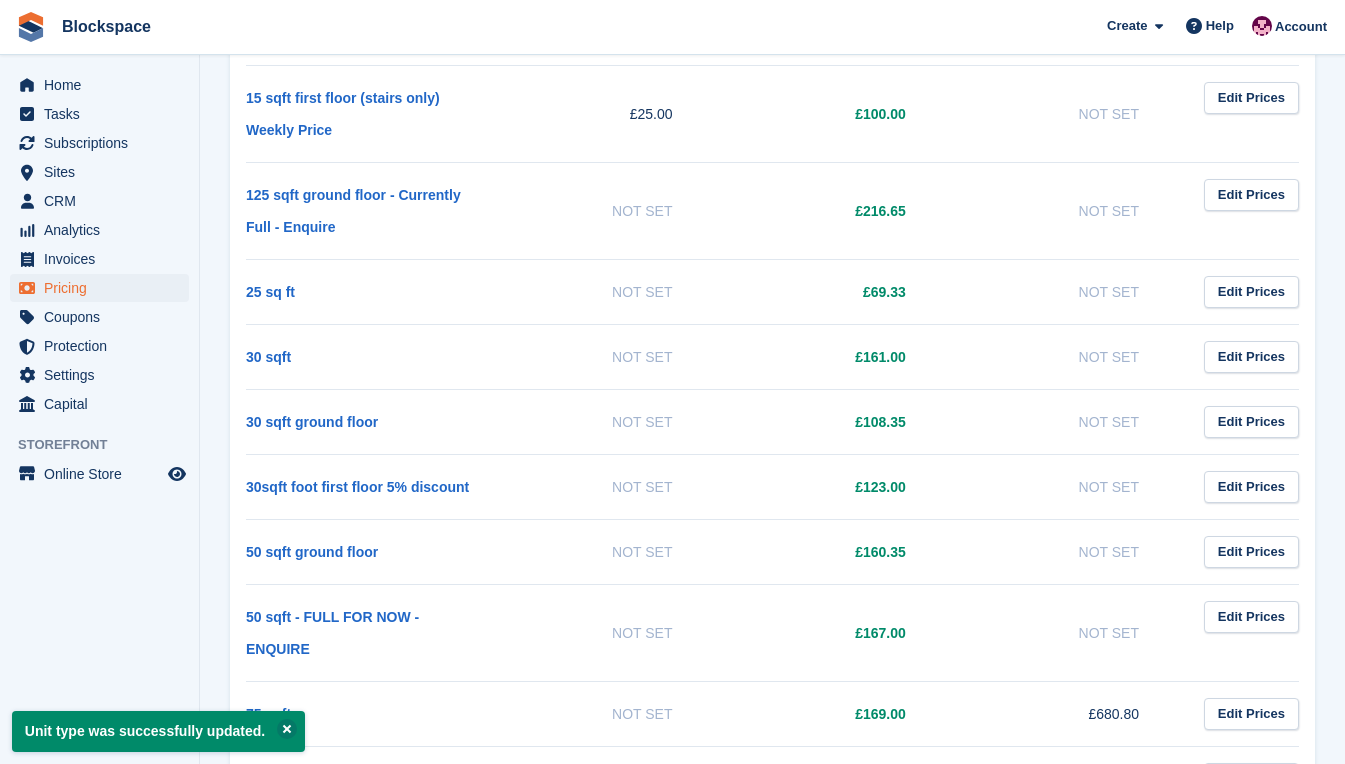 scroll, scrollTop: 900, scrollLeft: 0, axis: vertical 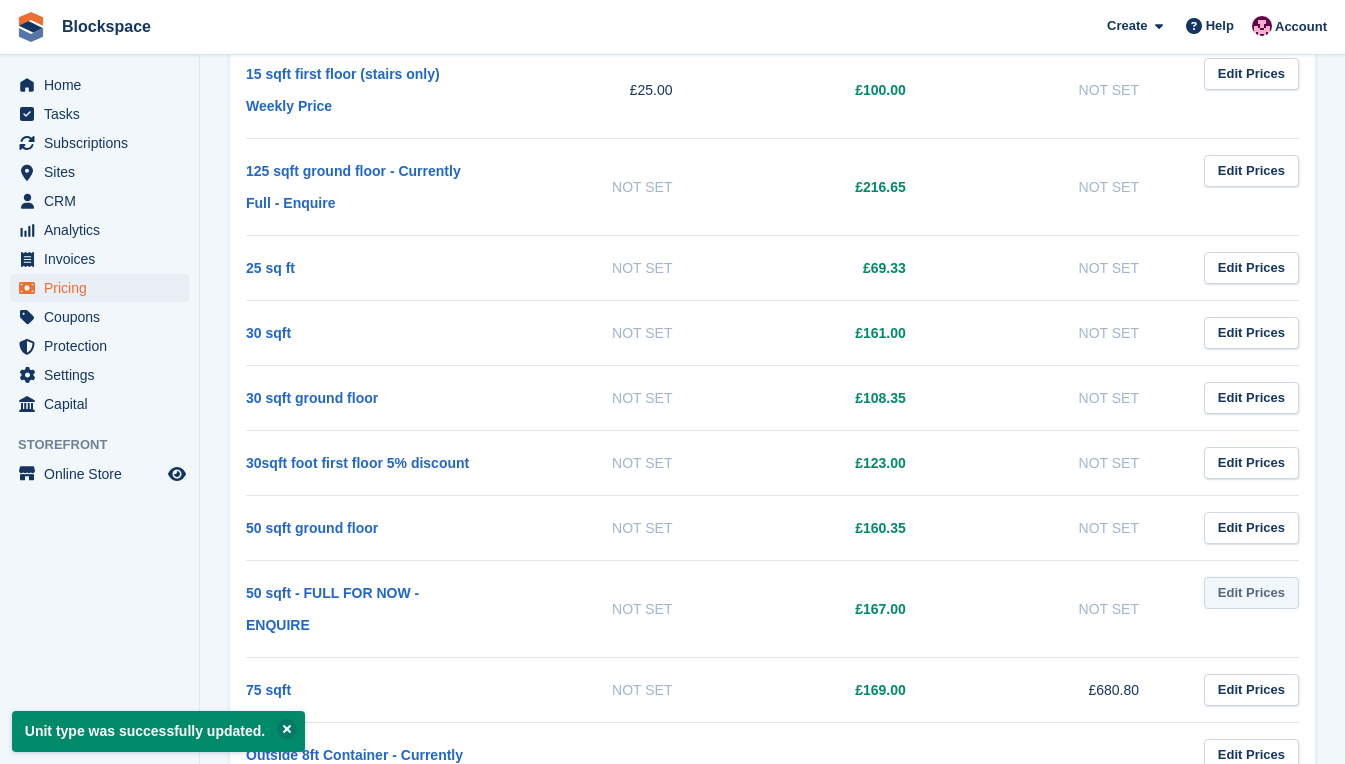 click on "Edit Prices" at bounding box center (1251, 593) 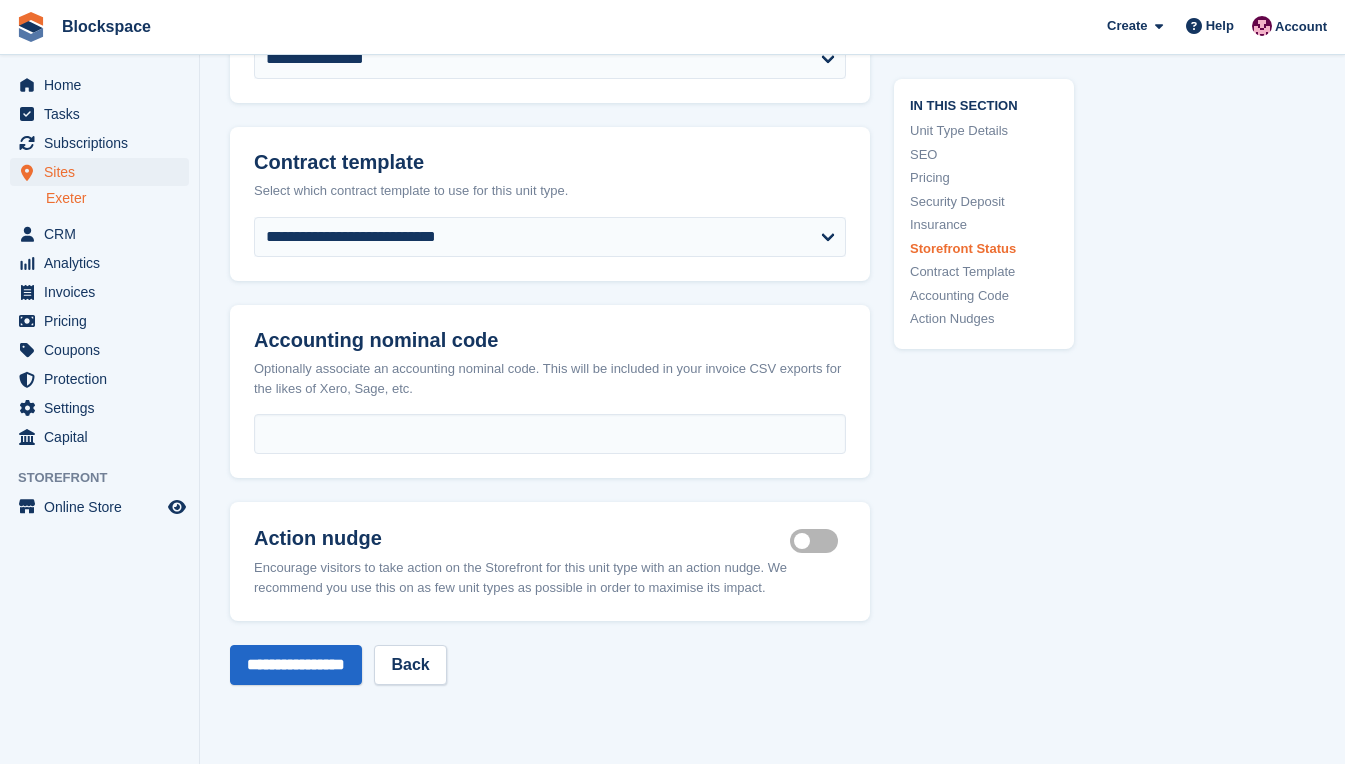 scroll, scrollTop: 3349, scrollLeft: 0, axis: vertical 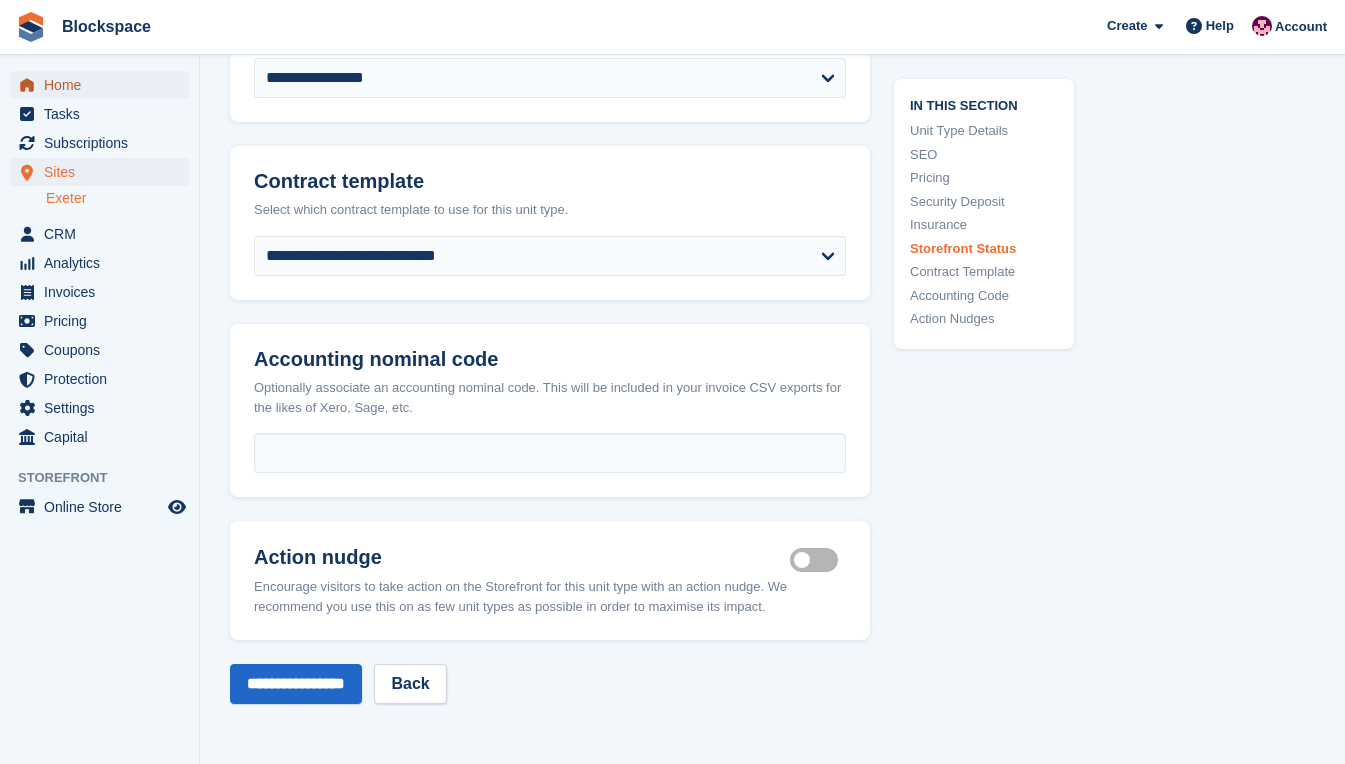 click on "Home" at bounding box center (104, 85) 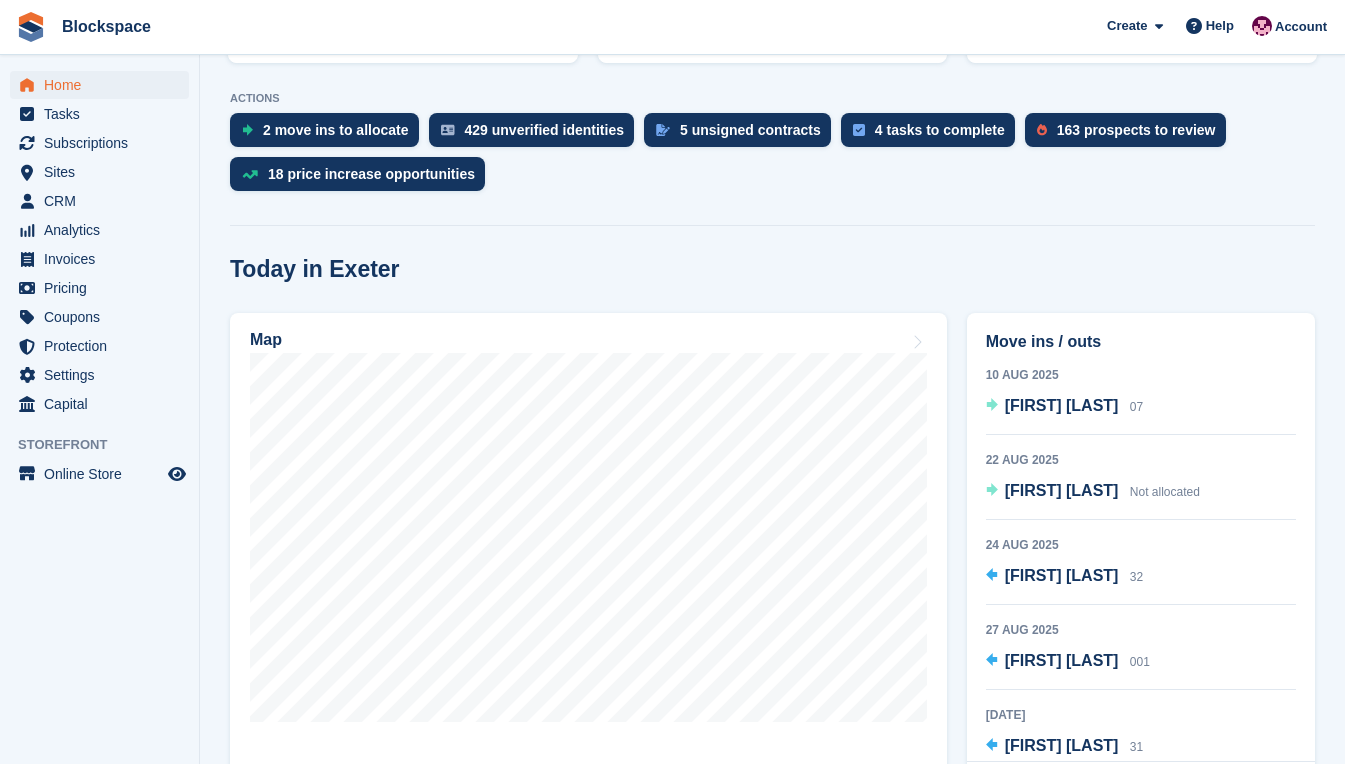 scroll, scrollTop: 500, scrollLeft: 0, axis: vertical 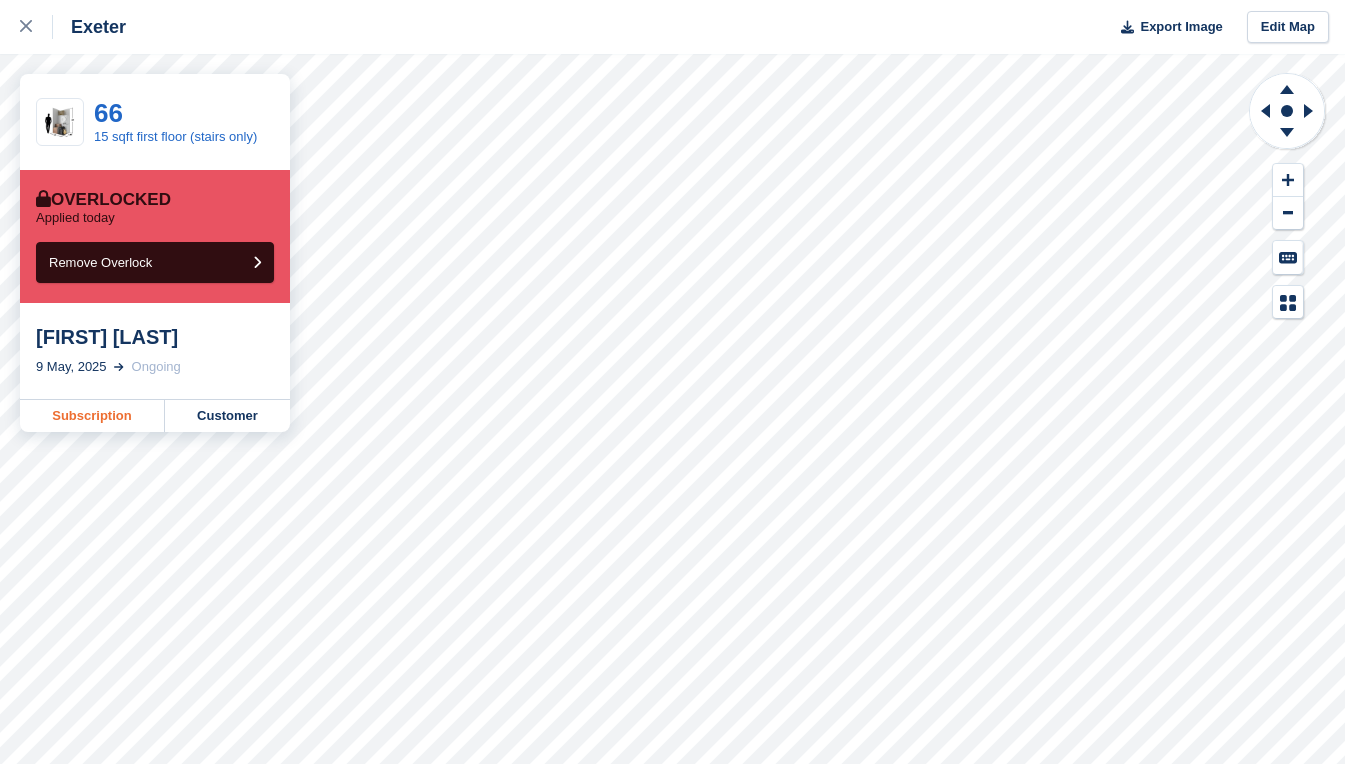 click on "Subscription" at bounding box center [92, 416] 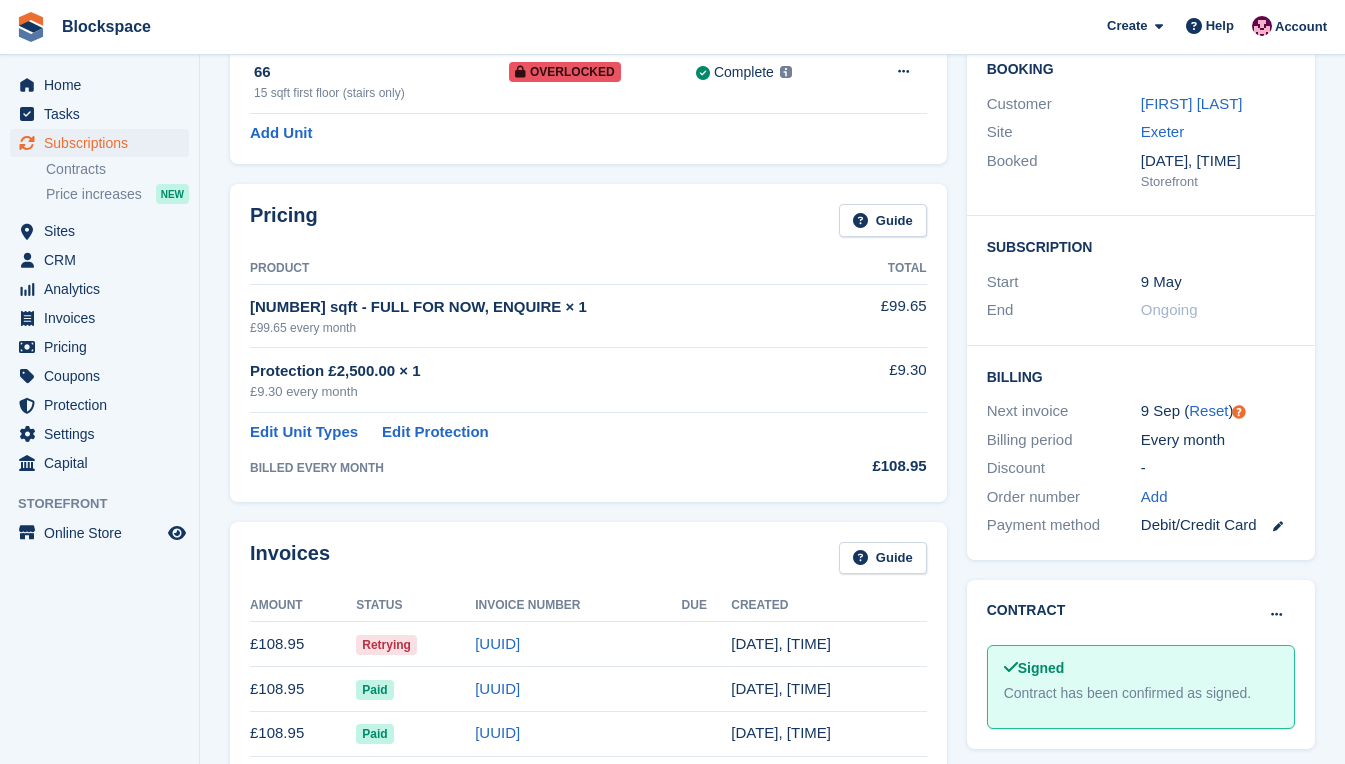 scroll, scrollTop: 300, scrollLeft: 0, axis: vertical 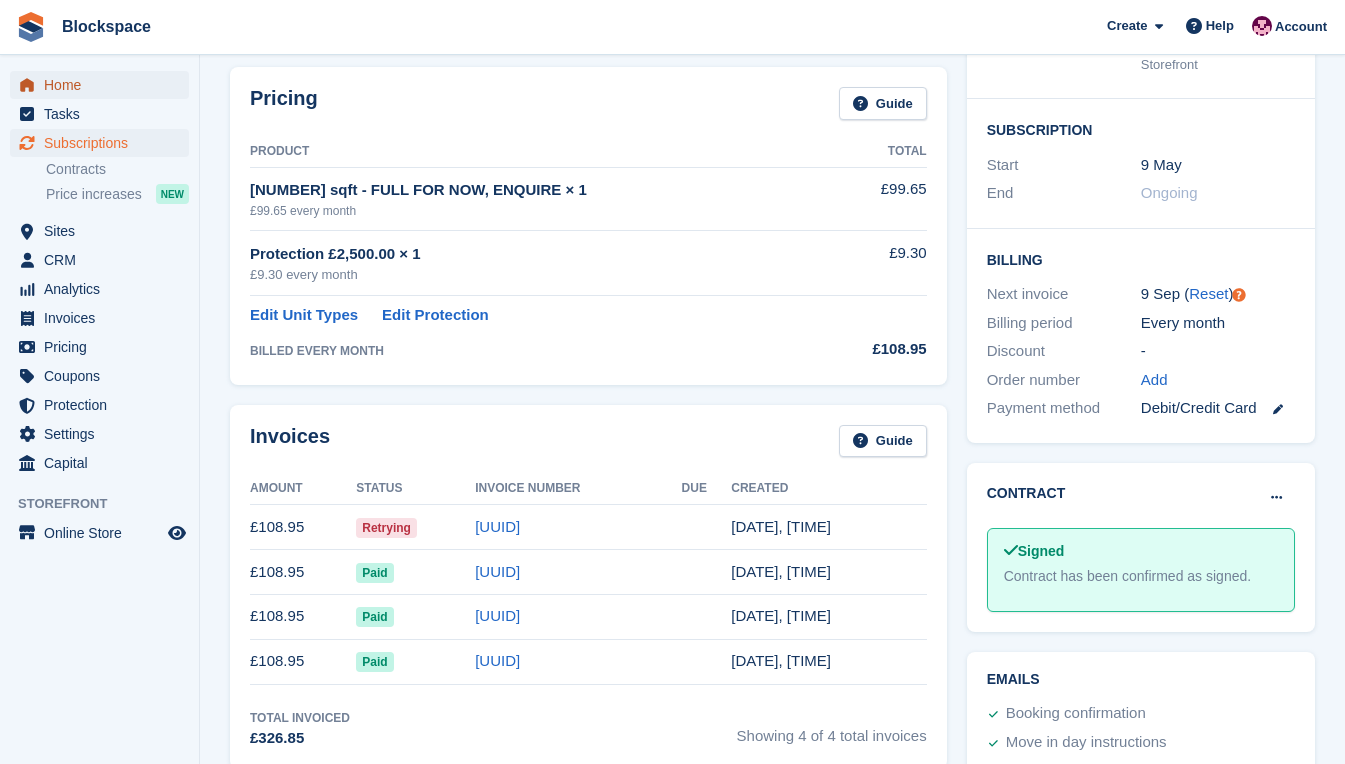 click on "Home" at bounding box center (104, 85) 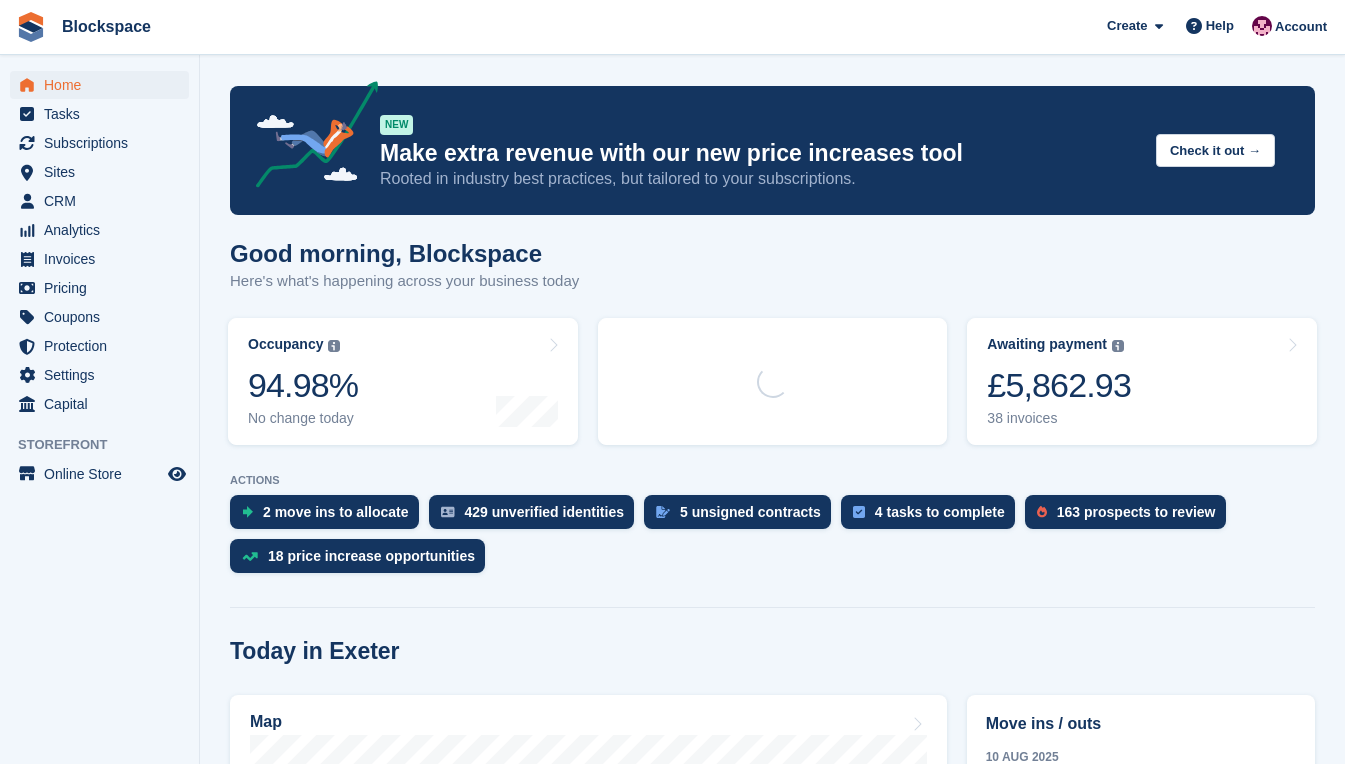 scroll, scrollTop: 500, scrollLeft: 0, axis: vertical 